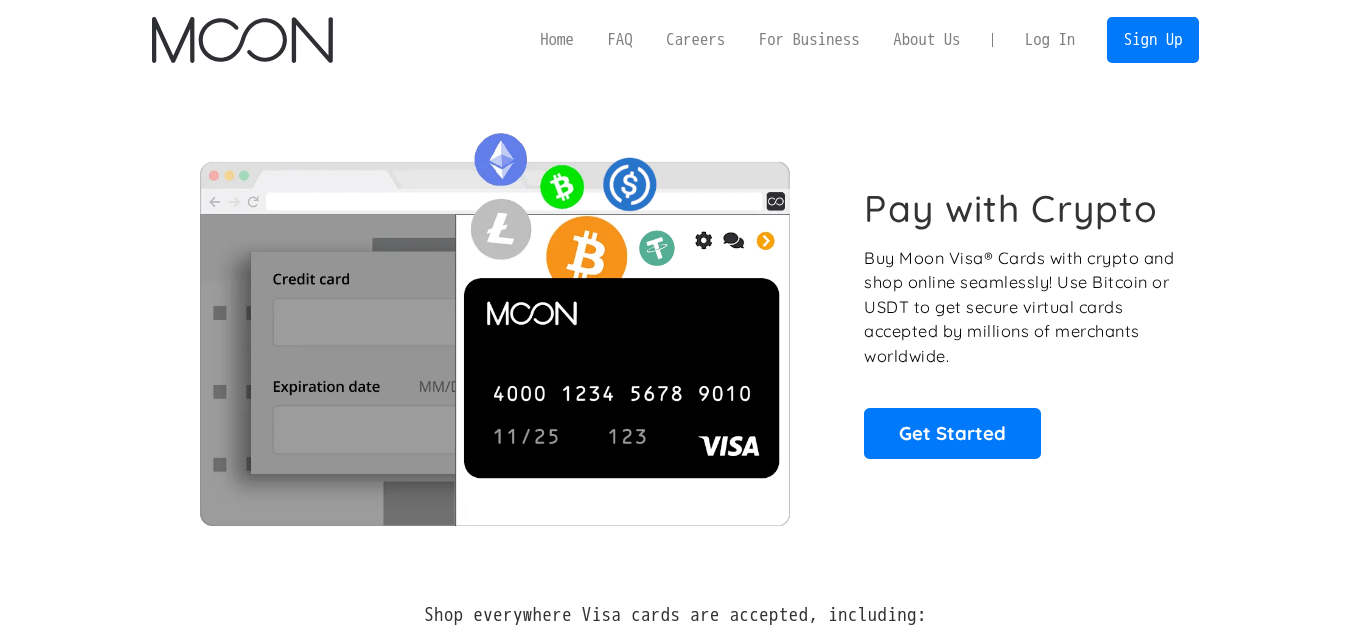 scroll, scrollTop: 0, scrollLeft: 0, axis: both 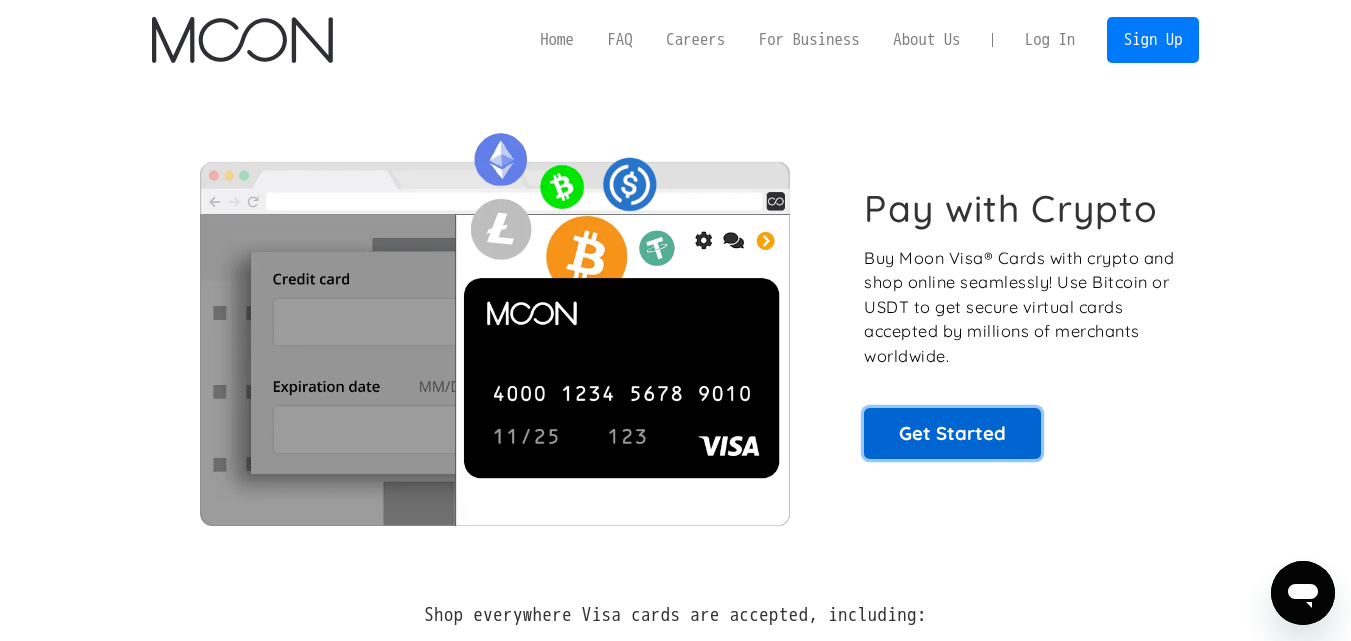 click on "Get Started" at bounding box center [952, 433] 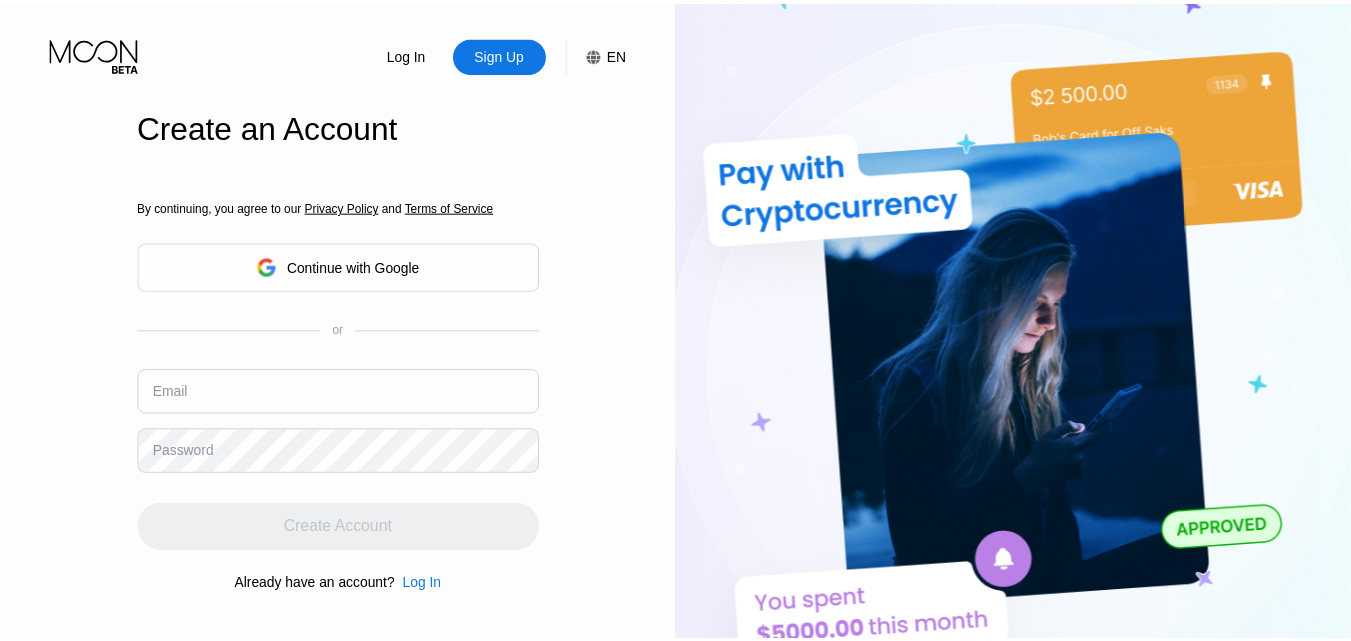 scroll, scrollTop: 0, scrollLeft: 0, axis: both 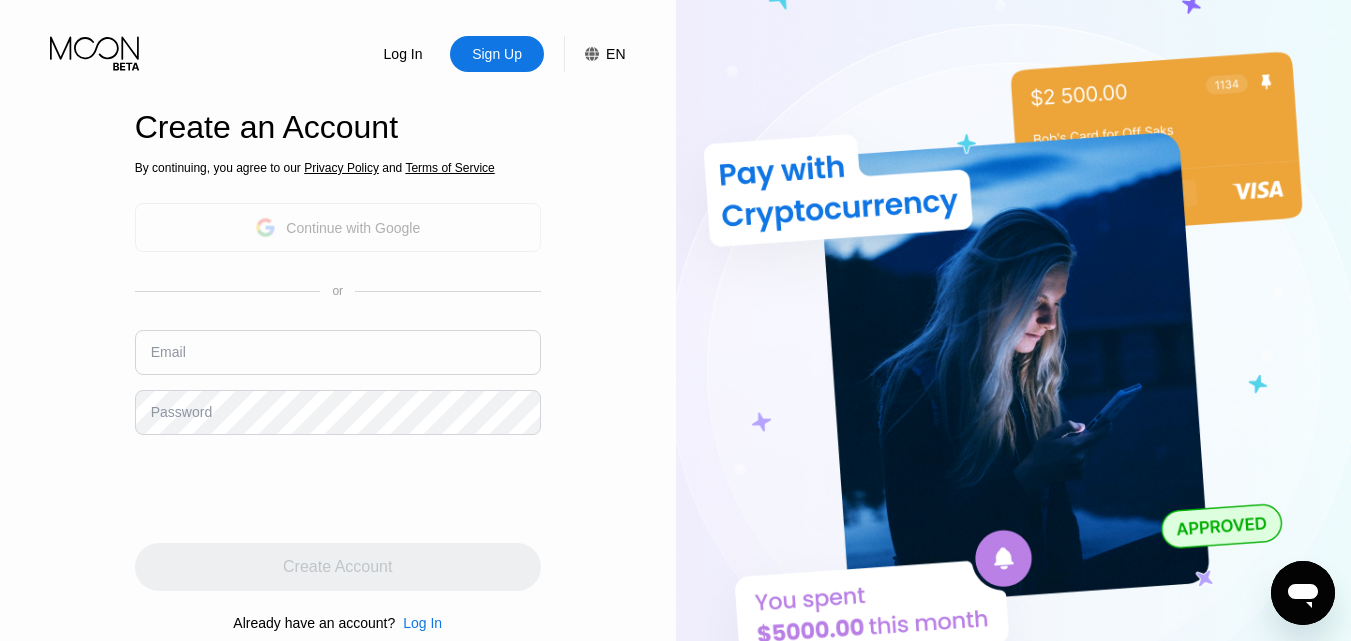 click on "Continue with Google" at bounding box center [353, 228] 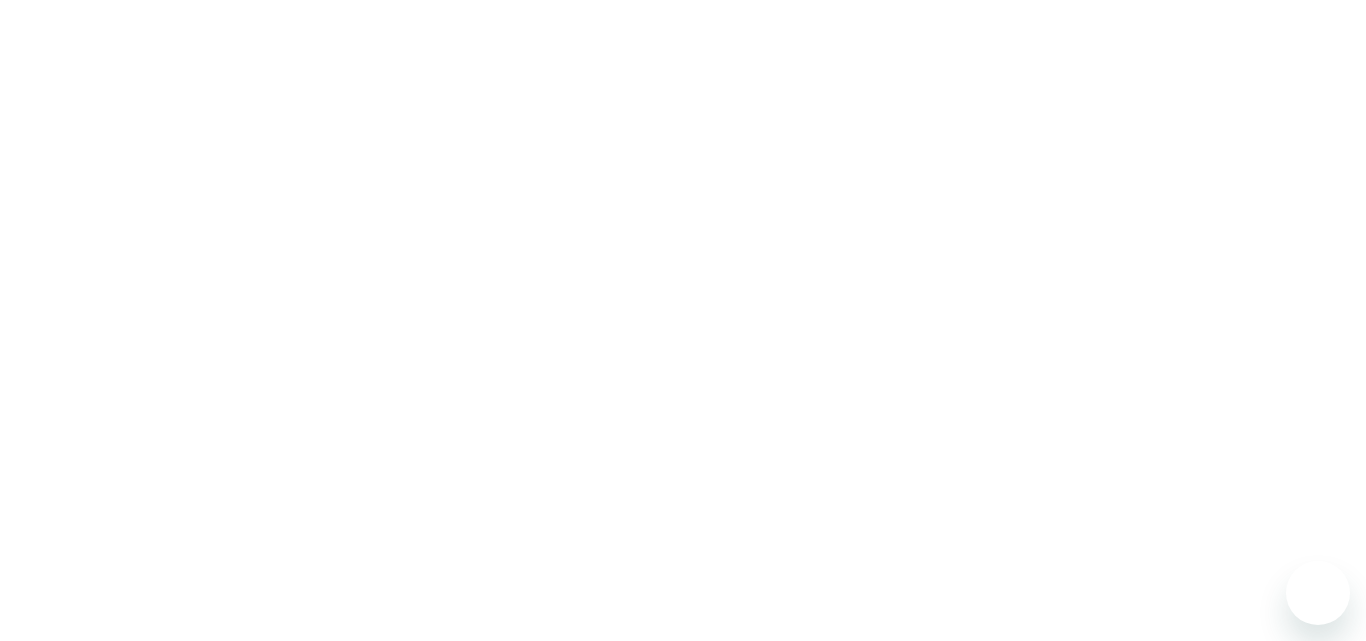 scroll, scrollTop: 0, scrollLeft: 0, axis: both 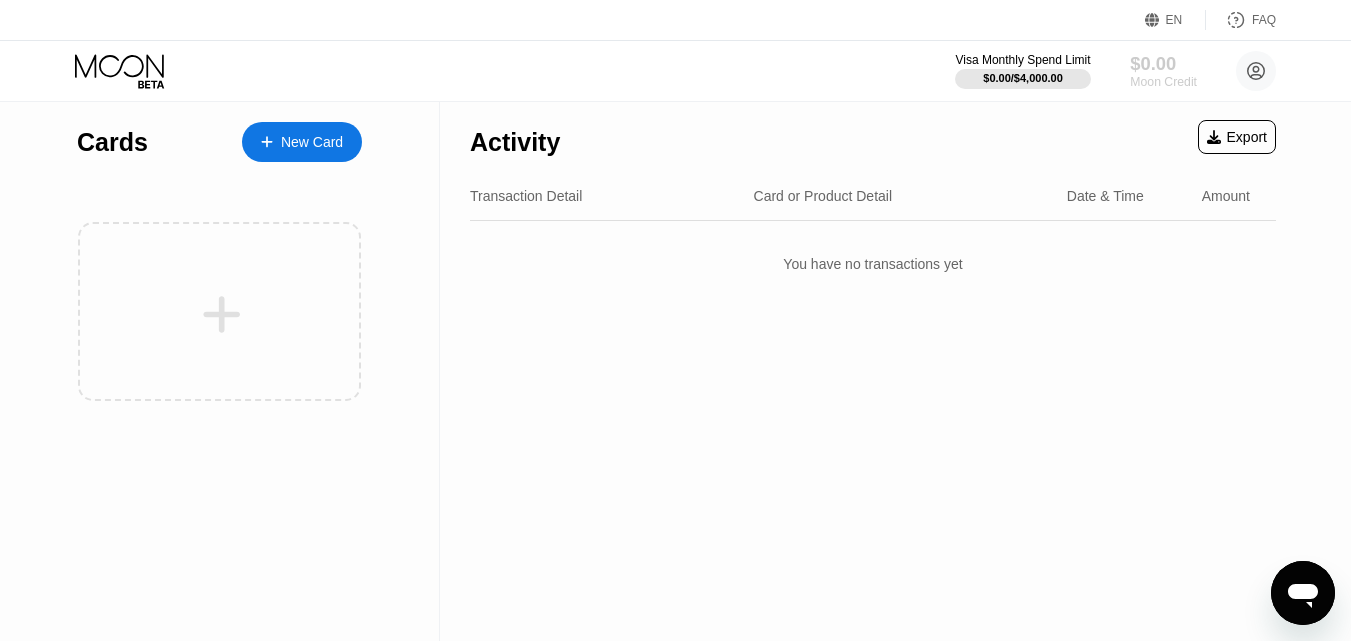 click on "$0.00" at bounding box center [1163, 63] 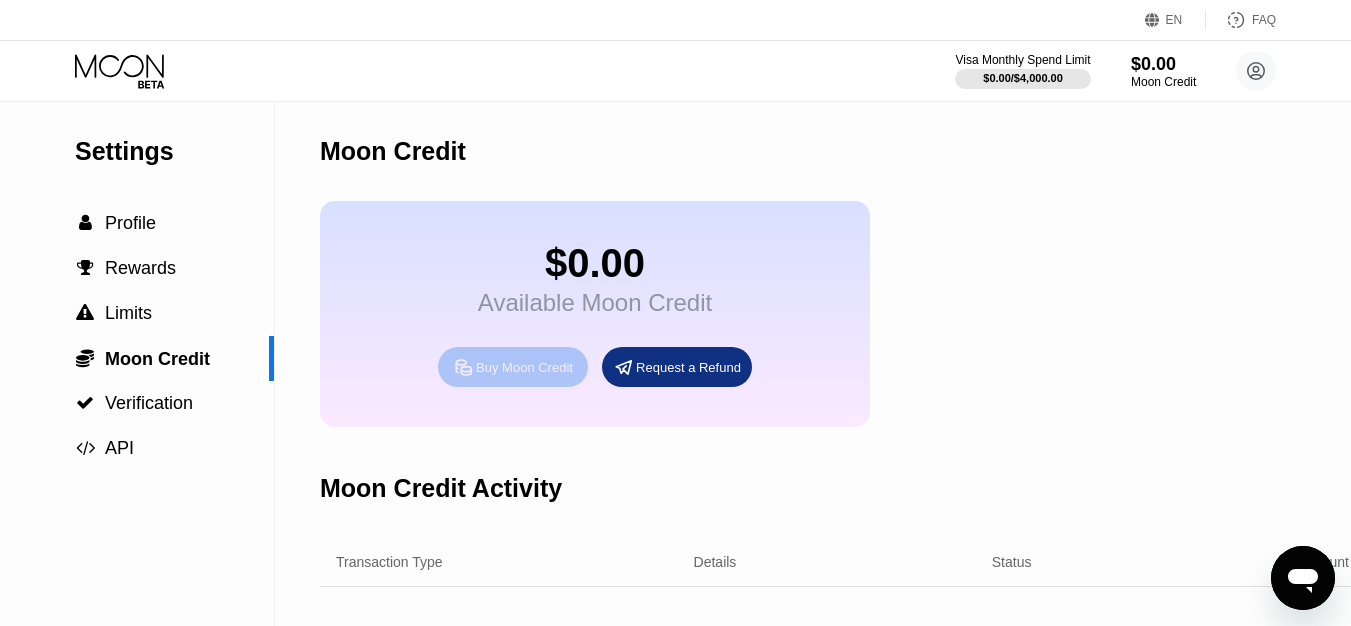 click on "Buy Moon Credit" at bounding box center [524, 367] 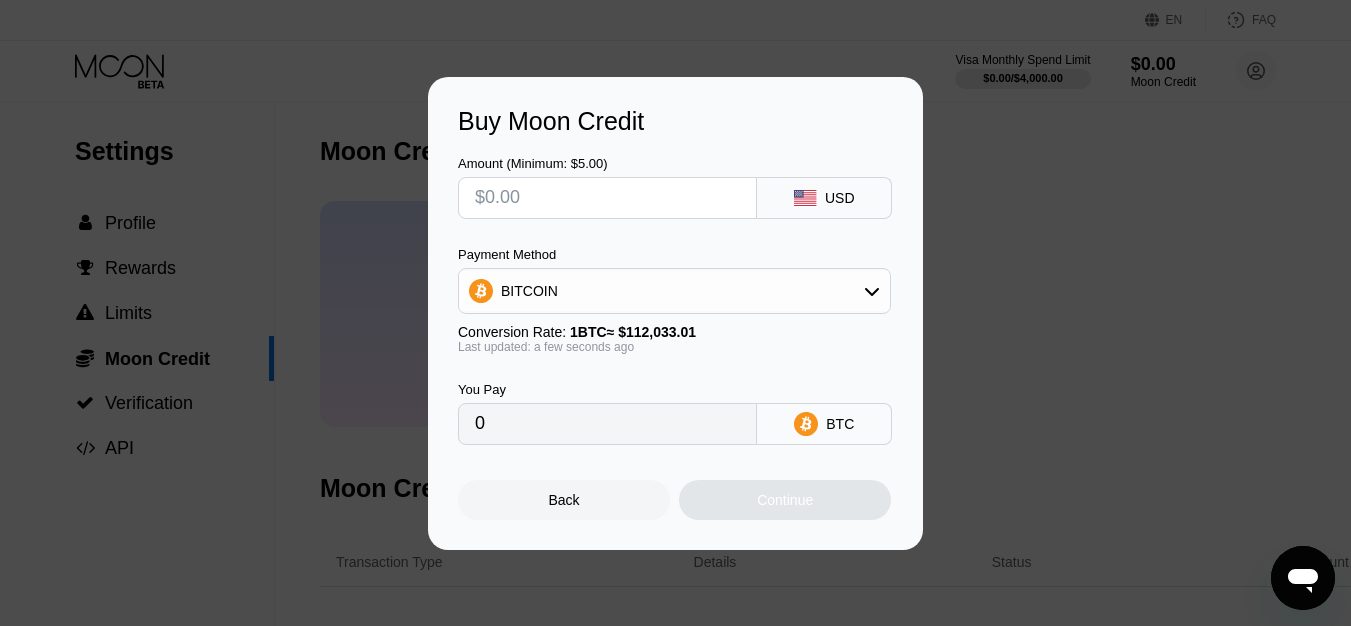 click 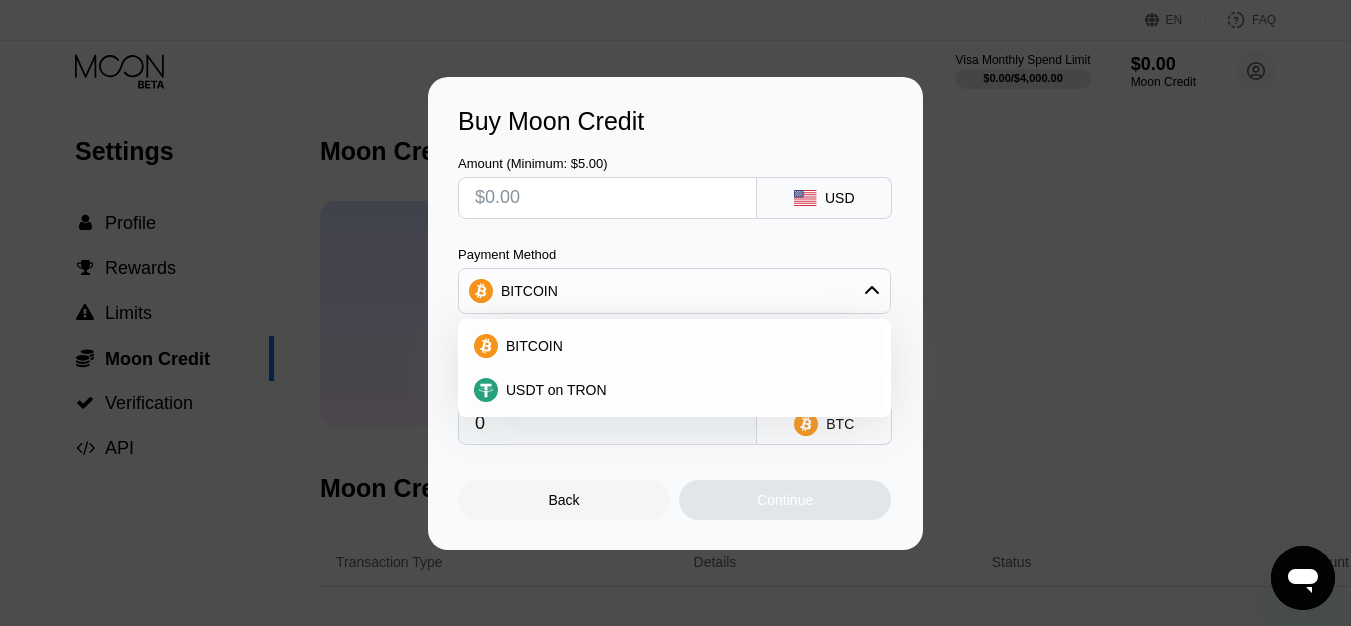 click on "Buy Moon Credit Amount (Minimum: $5.00) USD Payment Method BITCOIN BITCOIN USDT on TRON Conversion Rate:   1  BTC  ≈   $112,033.01 Last updated:   a few seconds ago You Pay 0 BTC Back Continue" at bounding box center (675, 313) 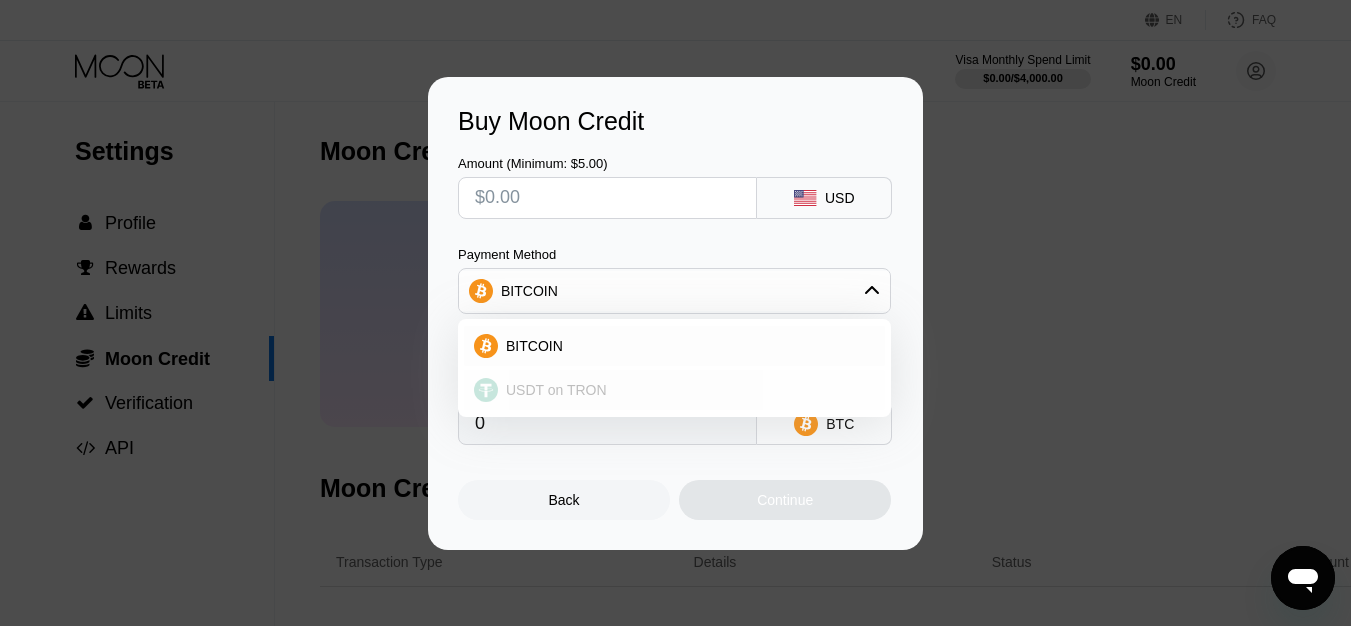 click on "USDT on TRON" at bounding box center [556, 390] 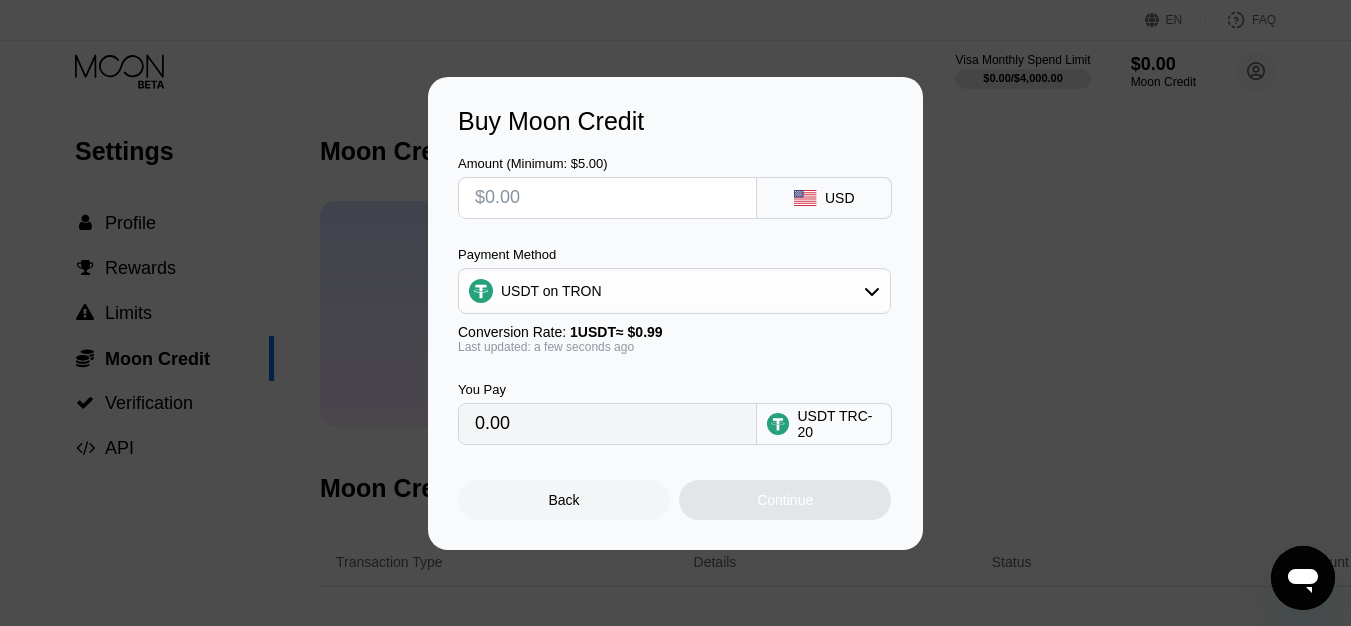 click on "0.00" at bounding box center (607, 424) 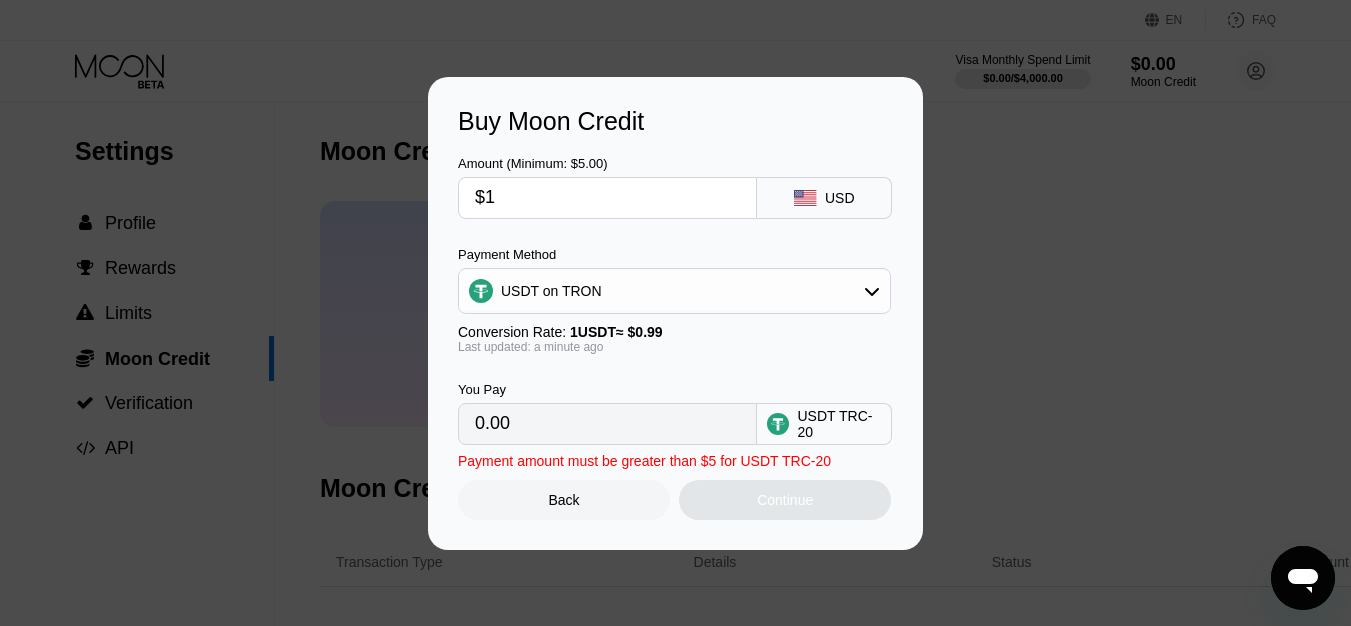 type on "1.01" 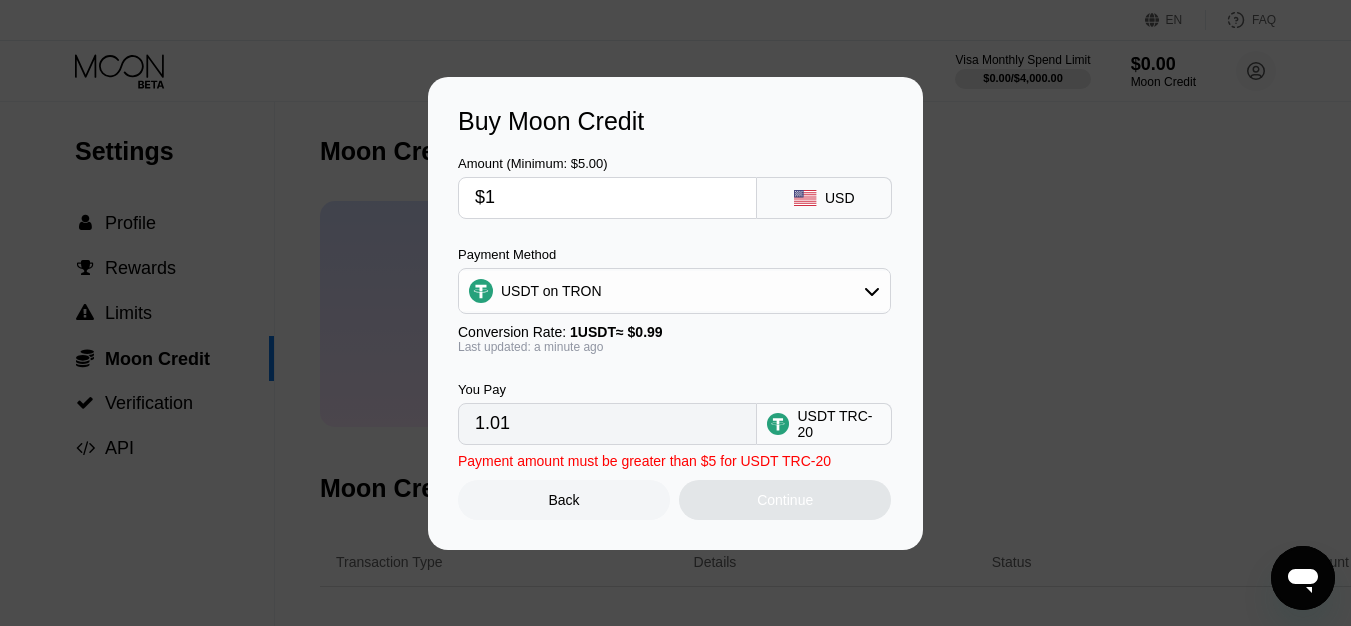 type 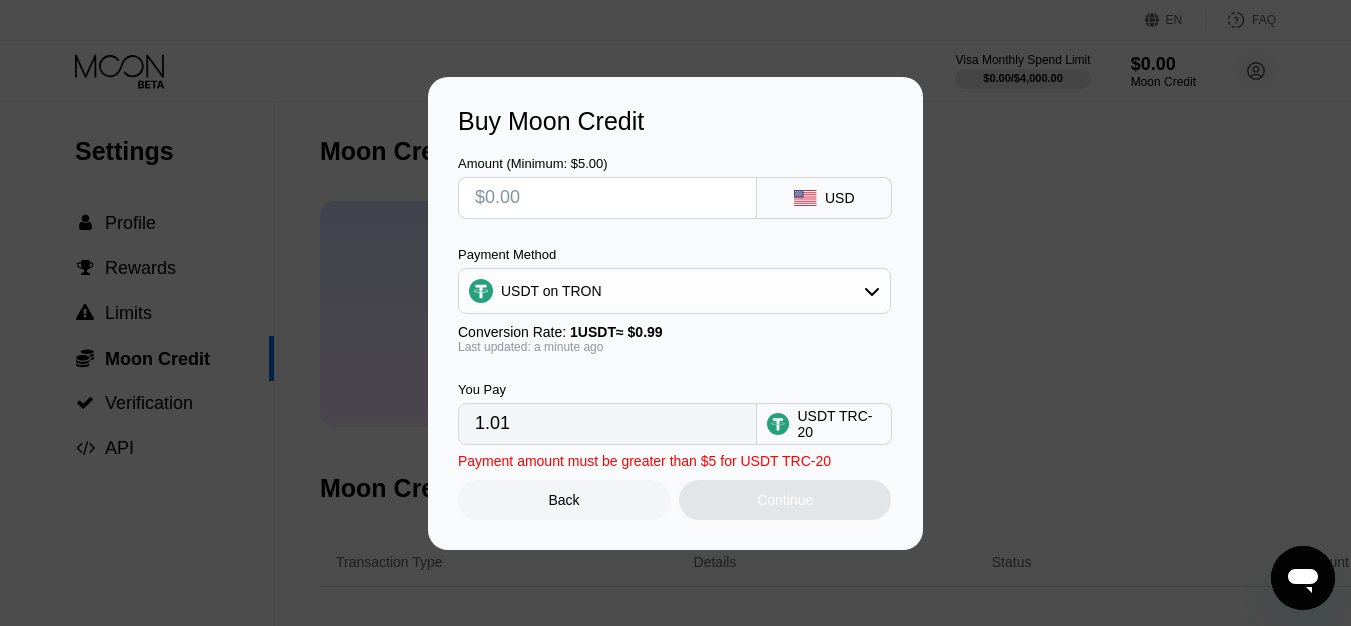 type on "0.00" 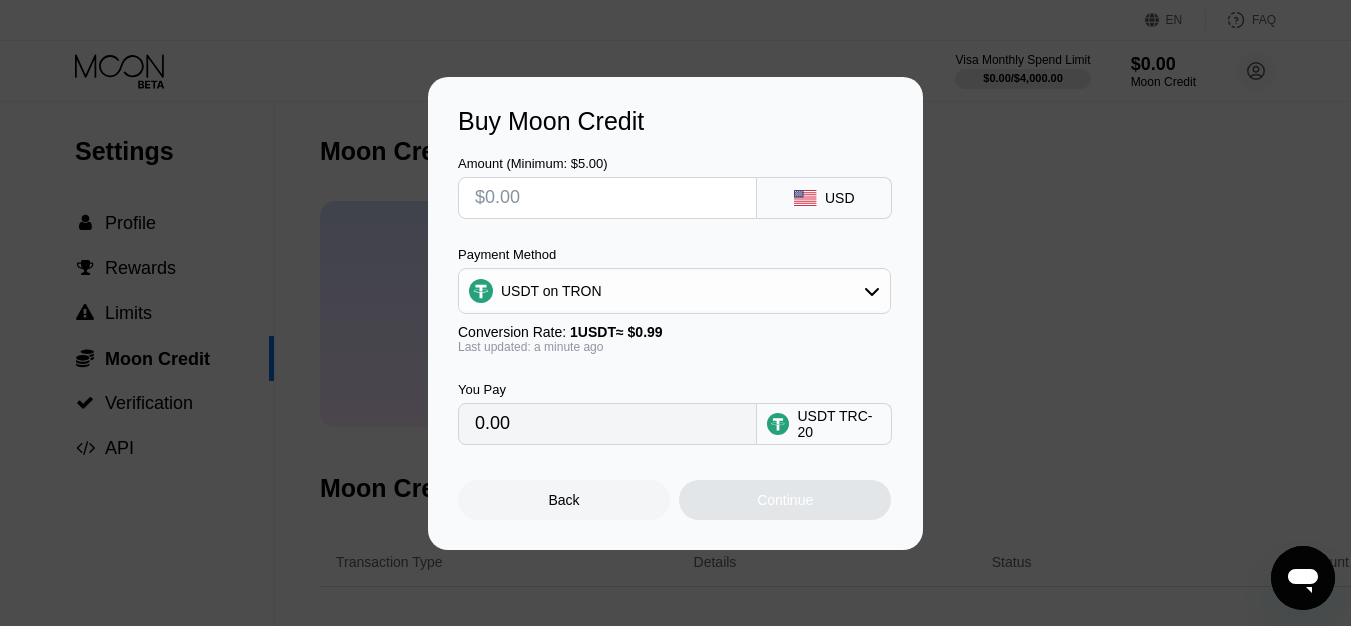 type on "$5" 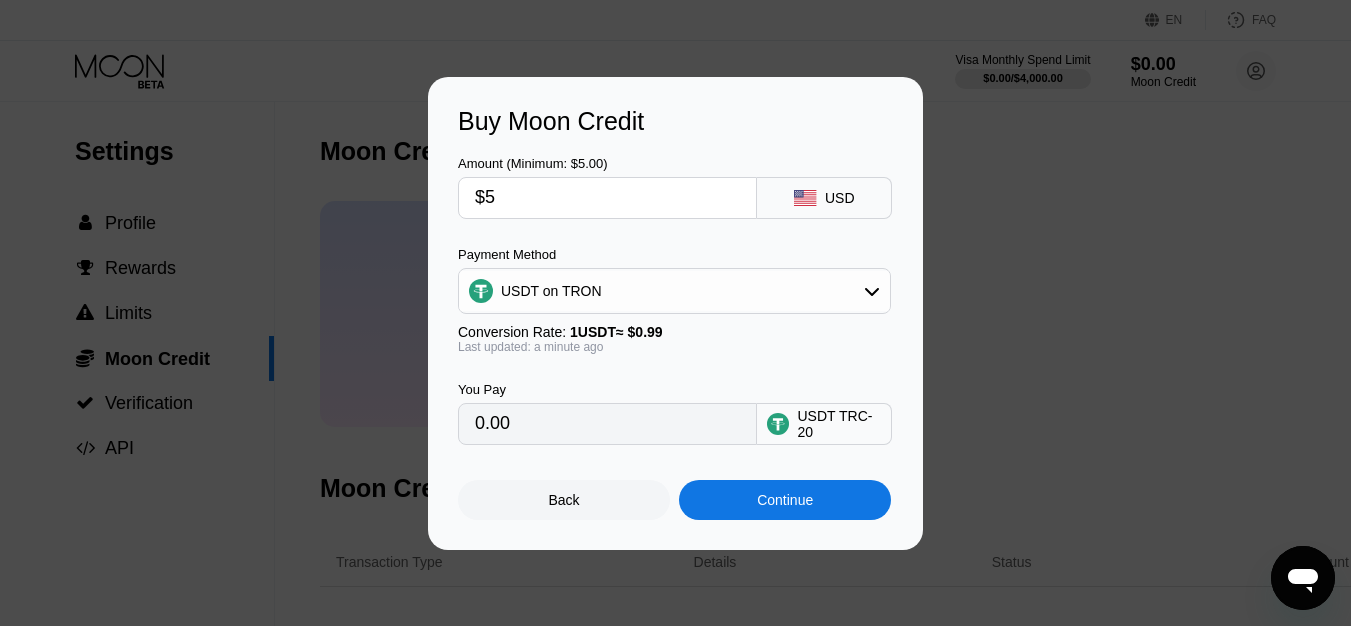 type on "5.05" 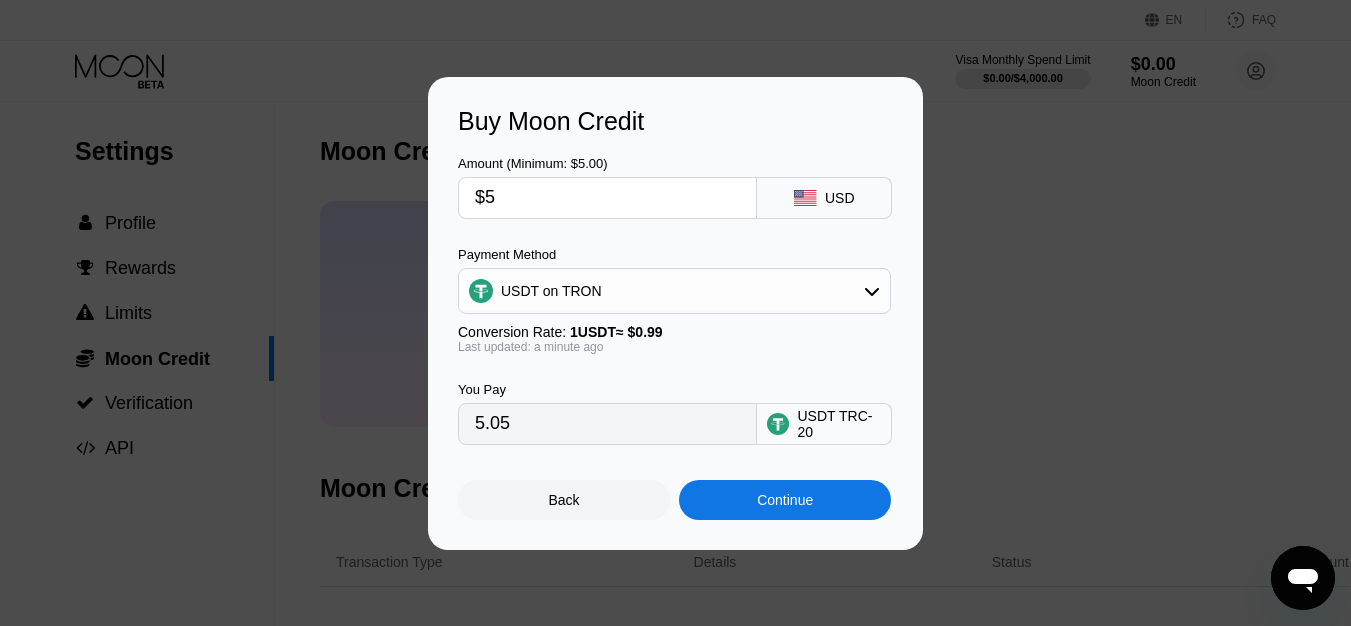 type on "$5" 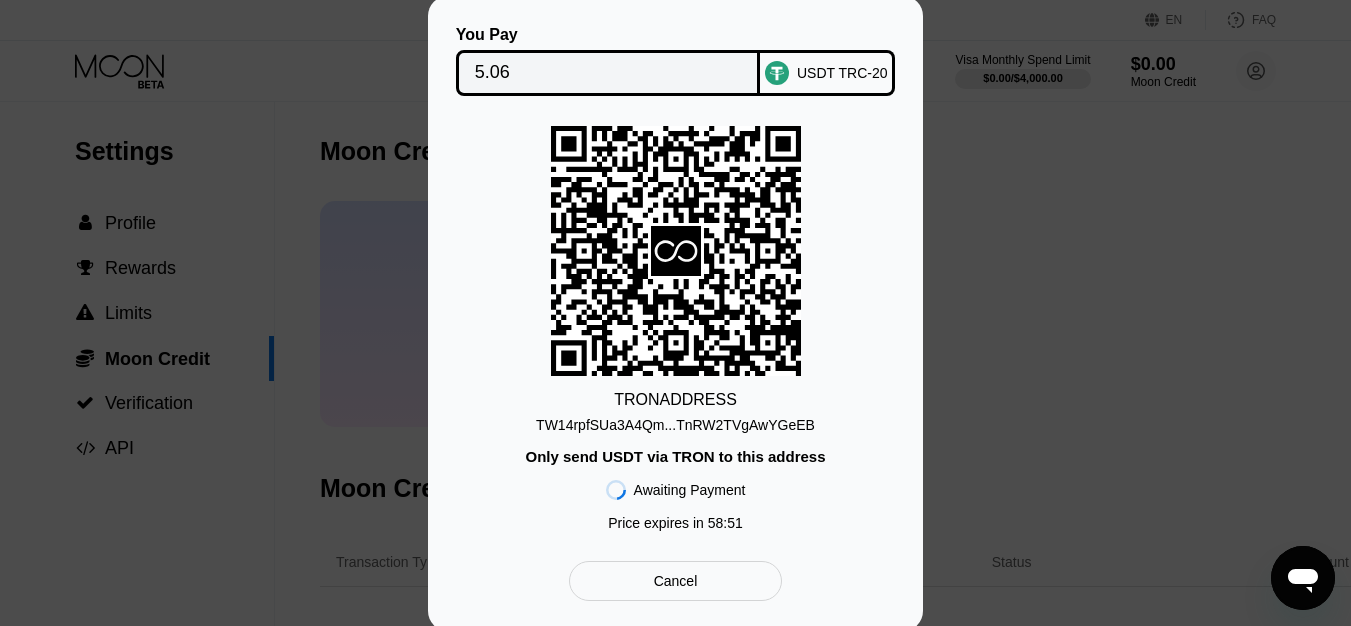 click on "Cancel" at bounding box center [676, 581] 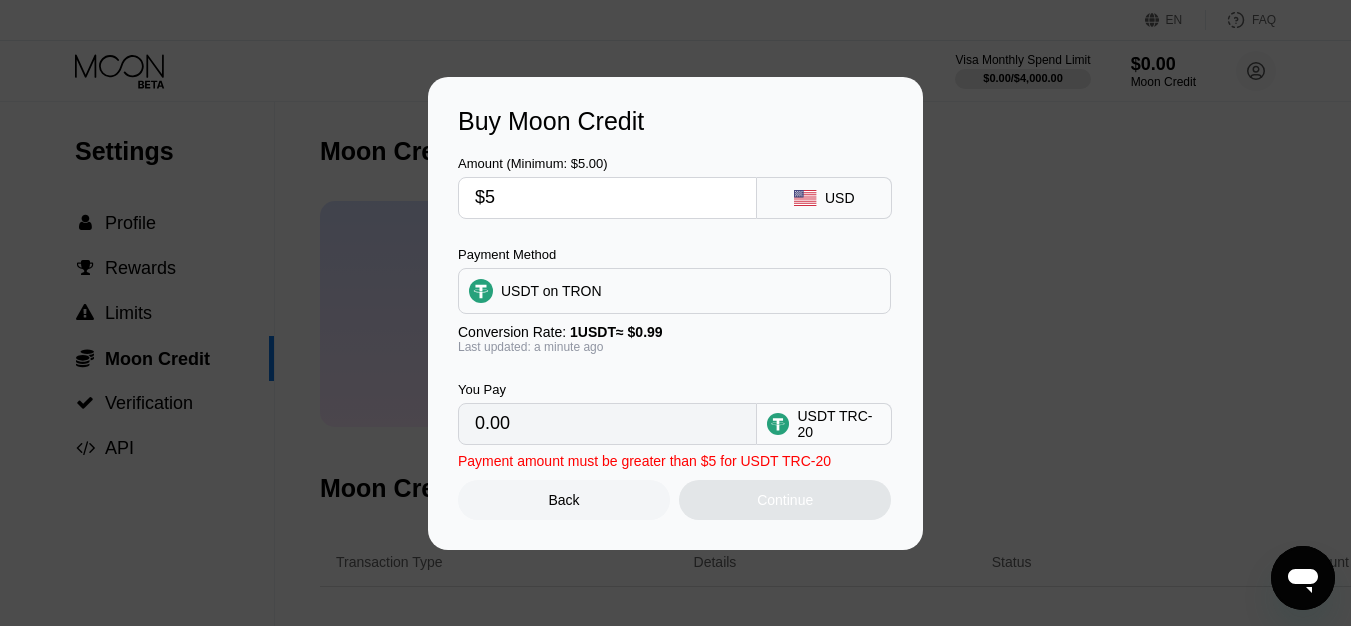 type on "5.05" 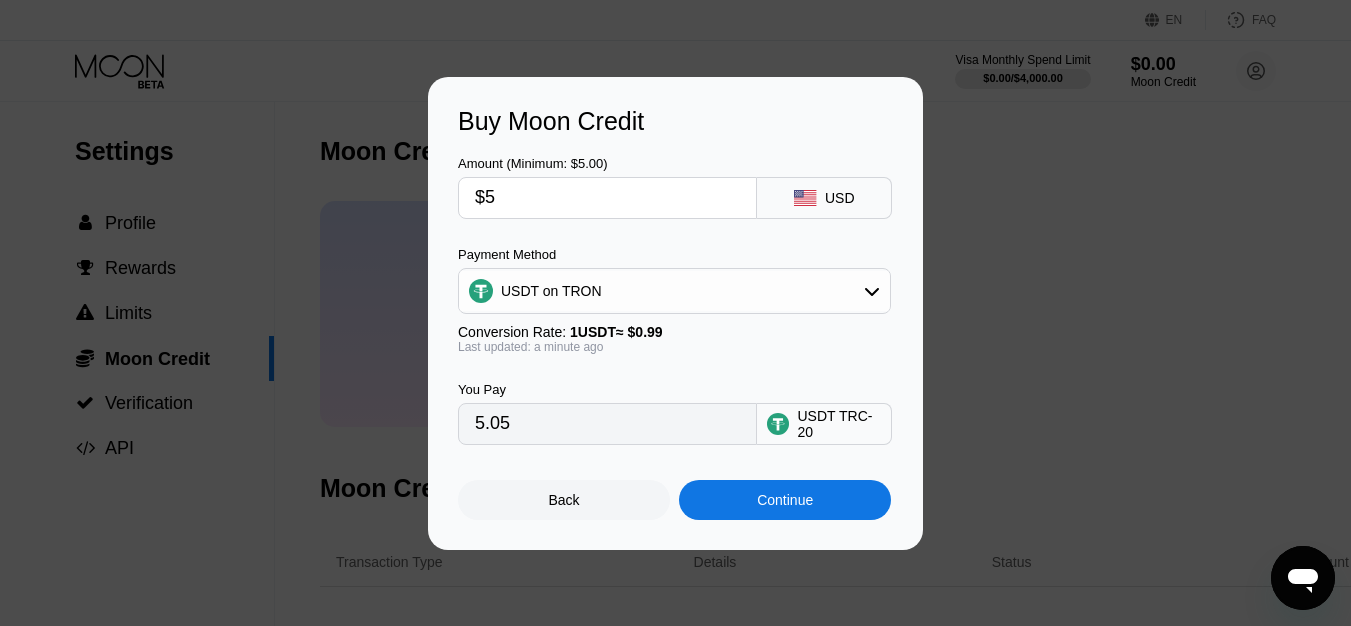 click on "Back" at bounding box center (564, 500) 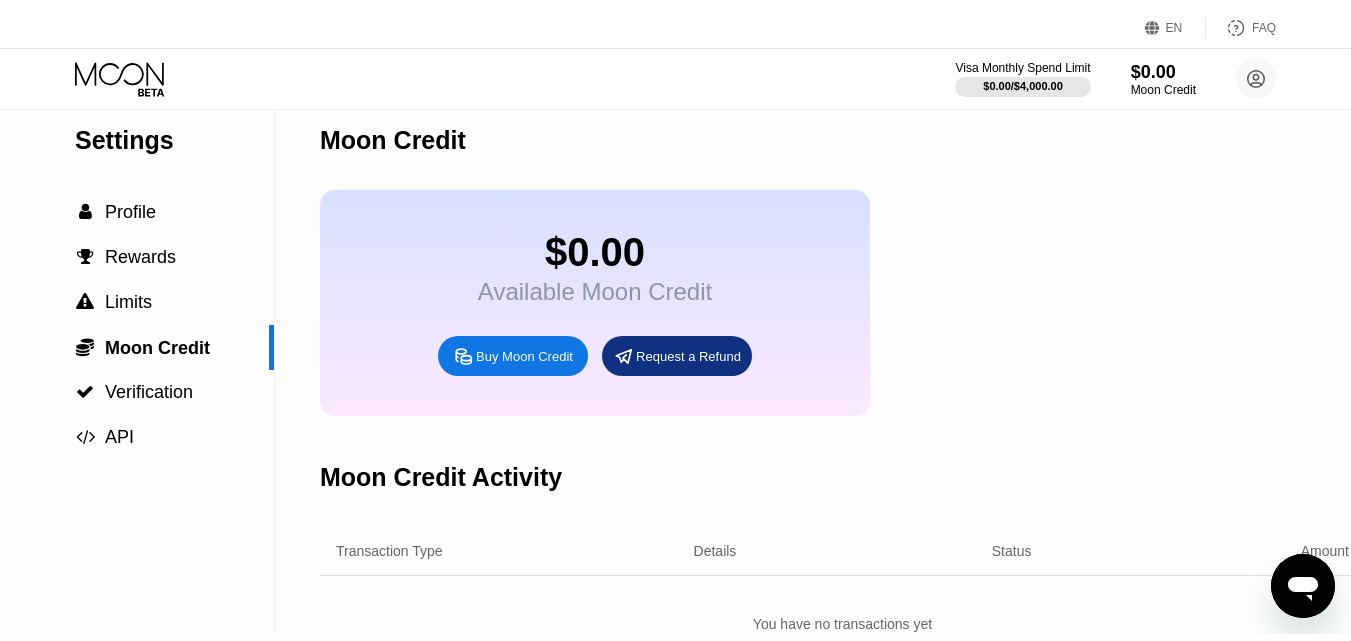 scroll, scrollTop: 0, scrollLeft: 0, axis: both 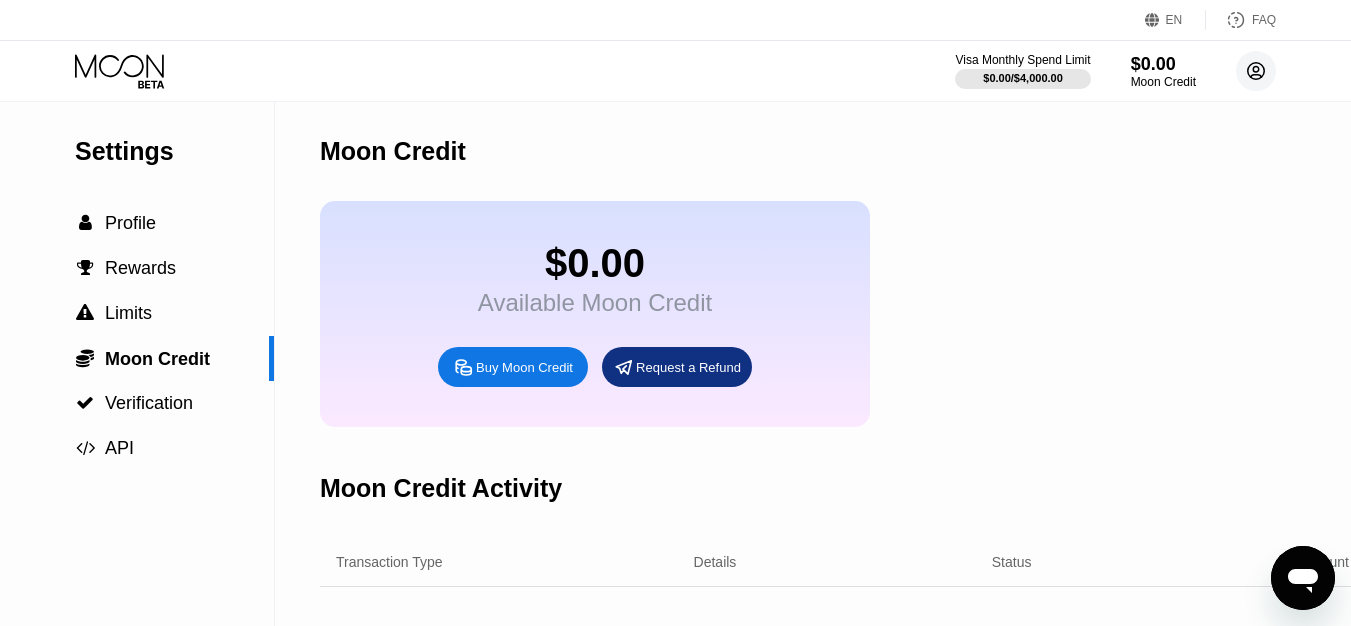 click 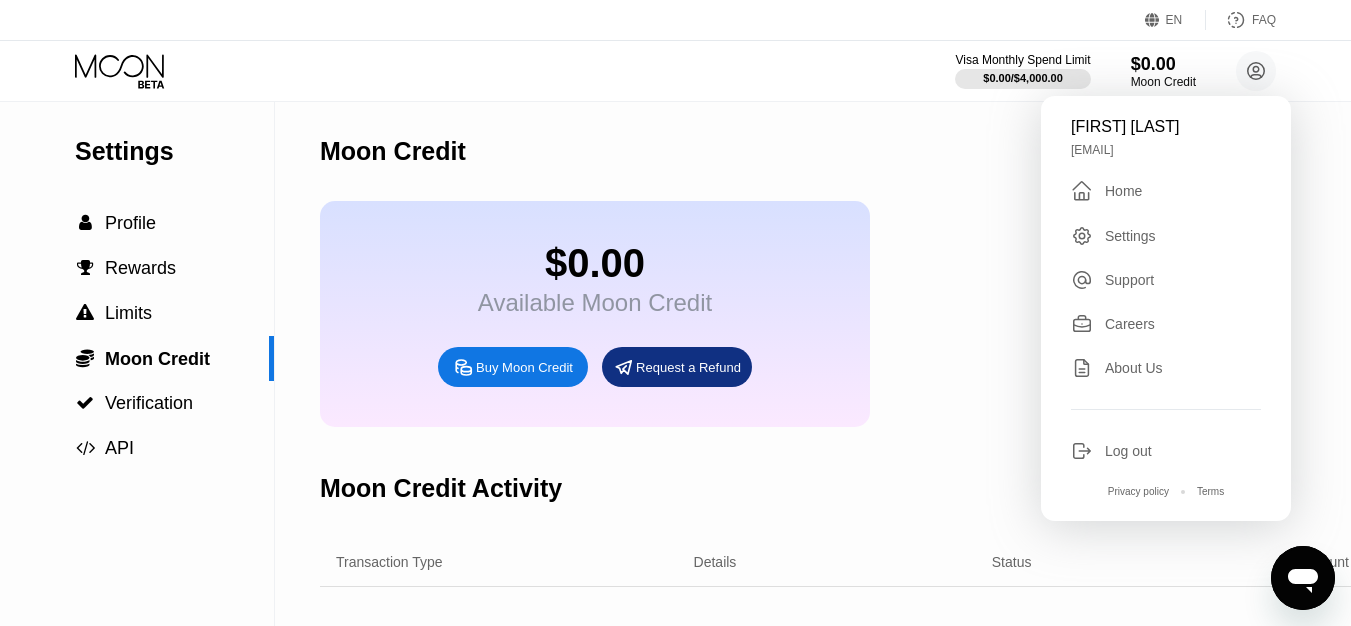click on "Home" at bounding box center [1123, 191] 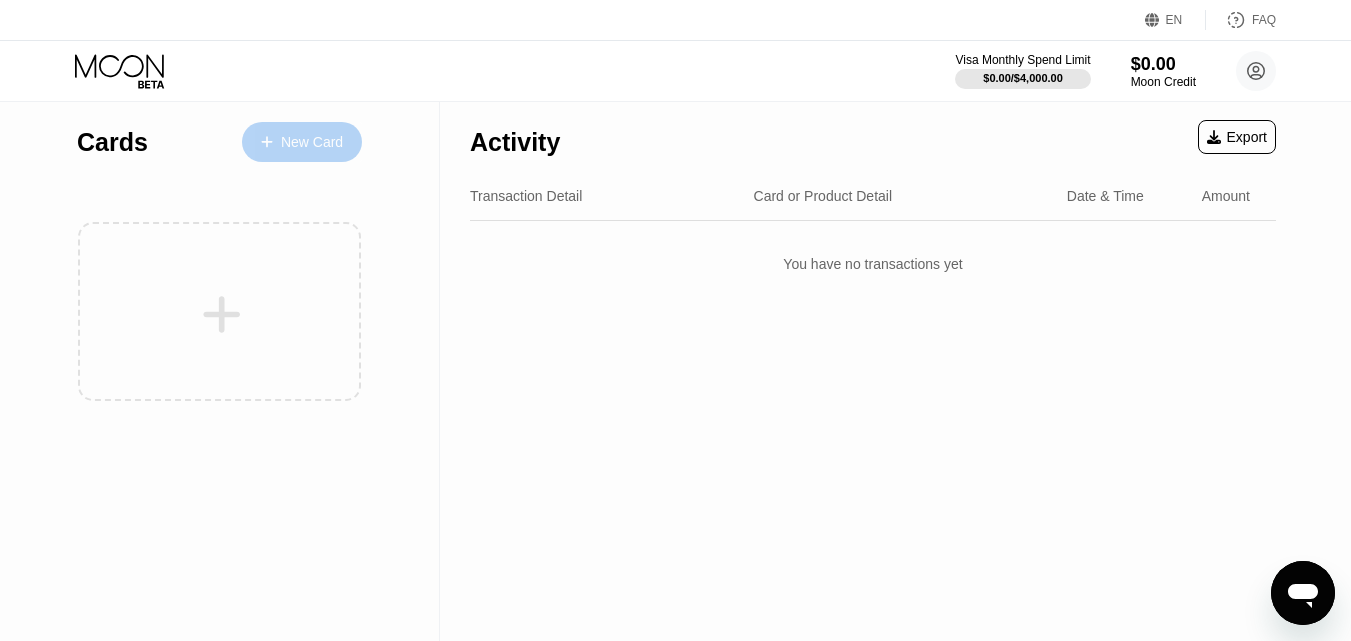 click 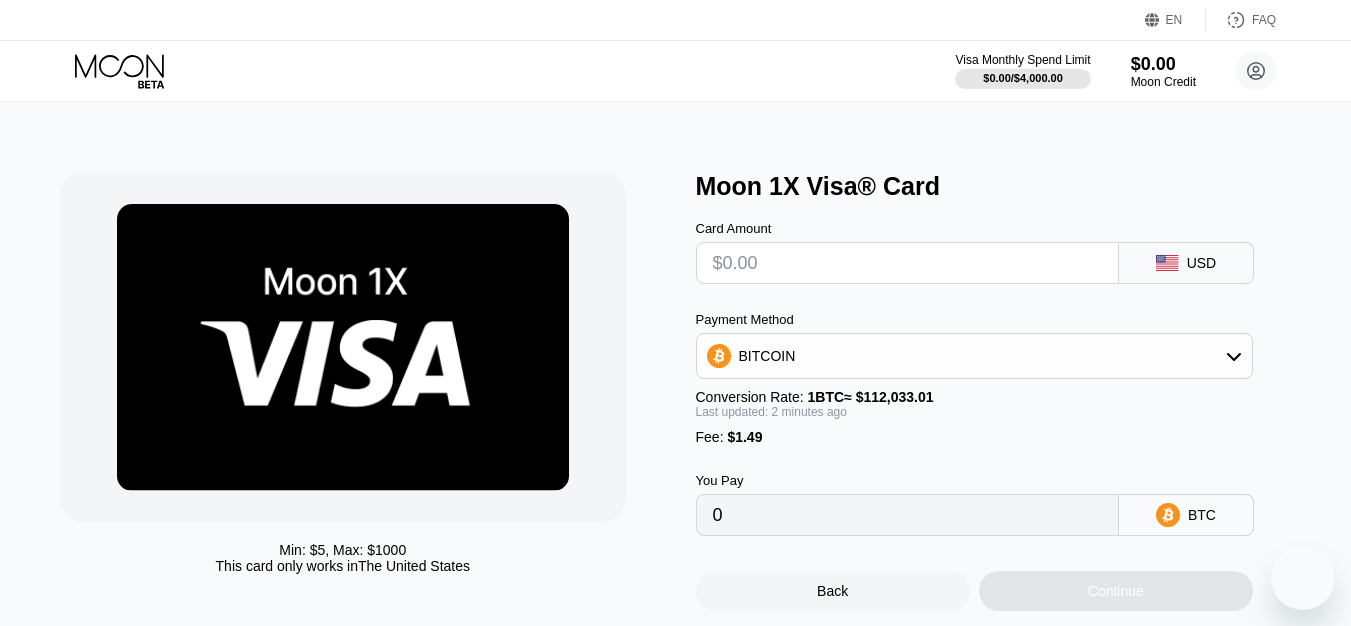 scroll, scrollTop: 100, scrollLeft: 0, axis: vertical 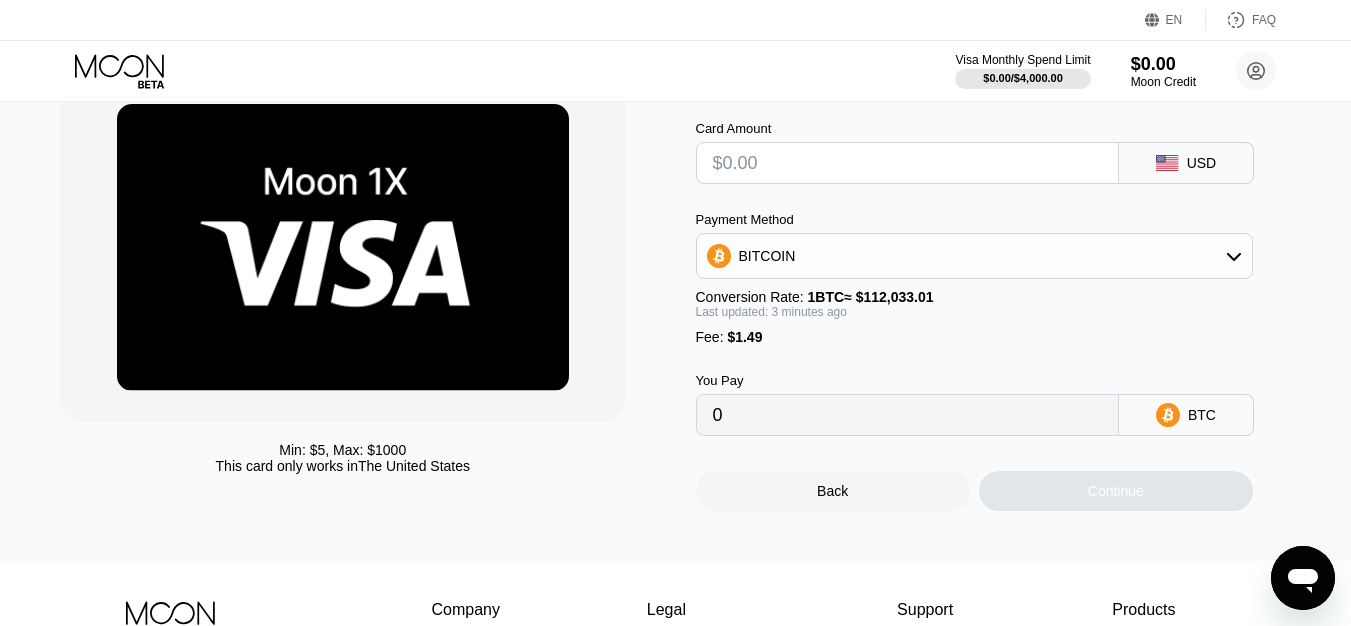 click 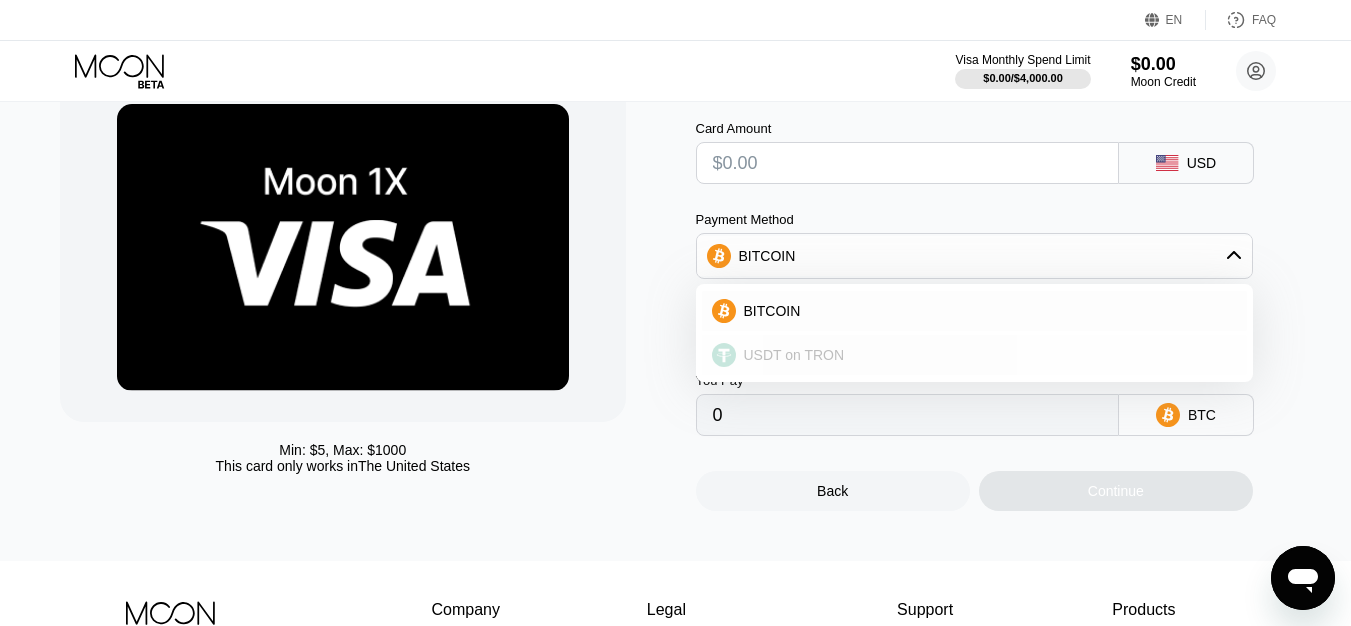 click on "USDT on TRON" at bounding box center (986, 355) 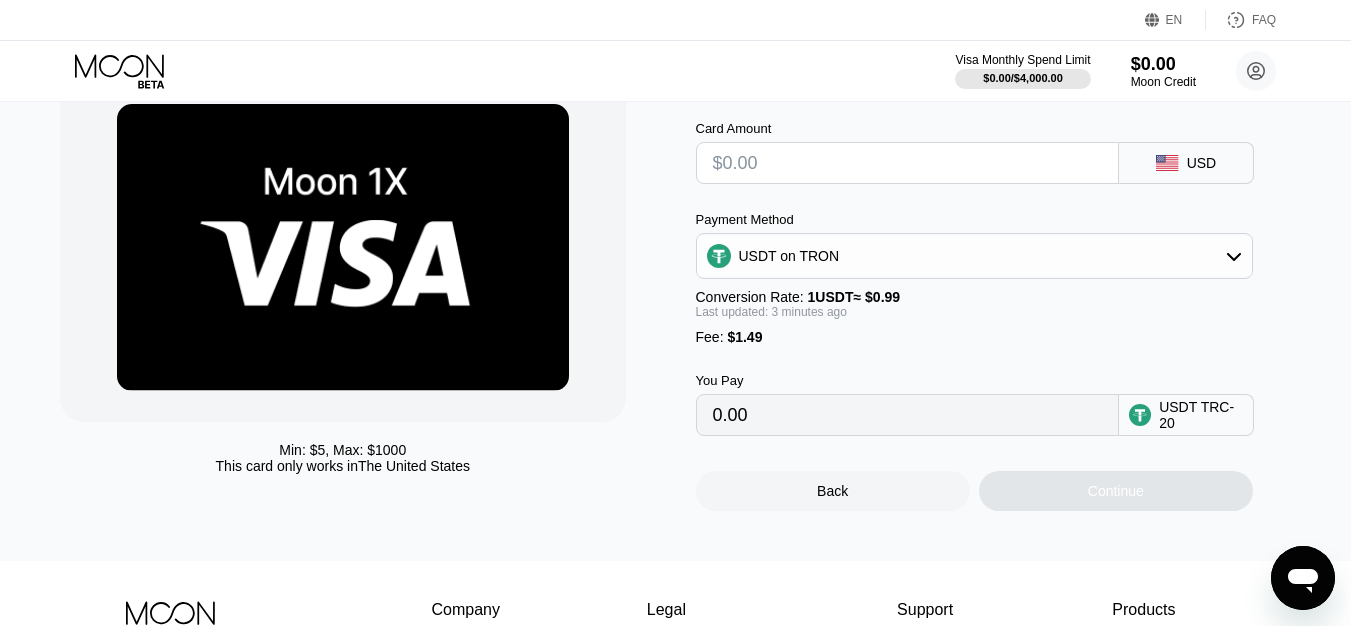 click at bounding box center (907, 163) 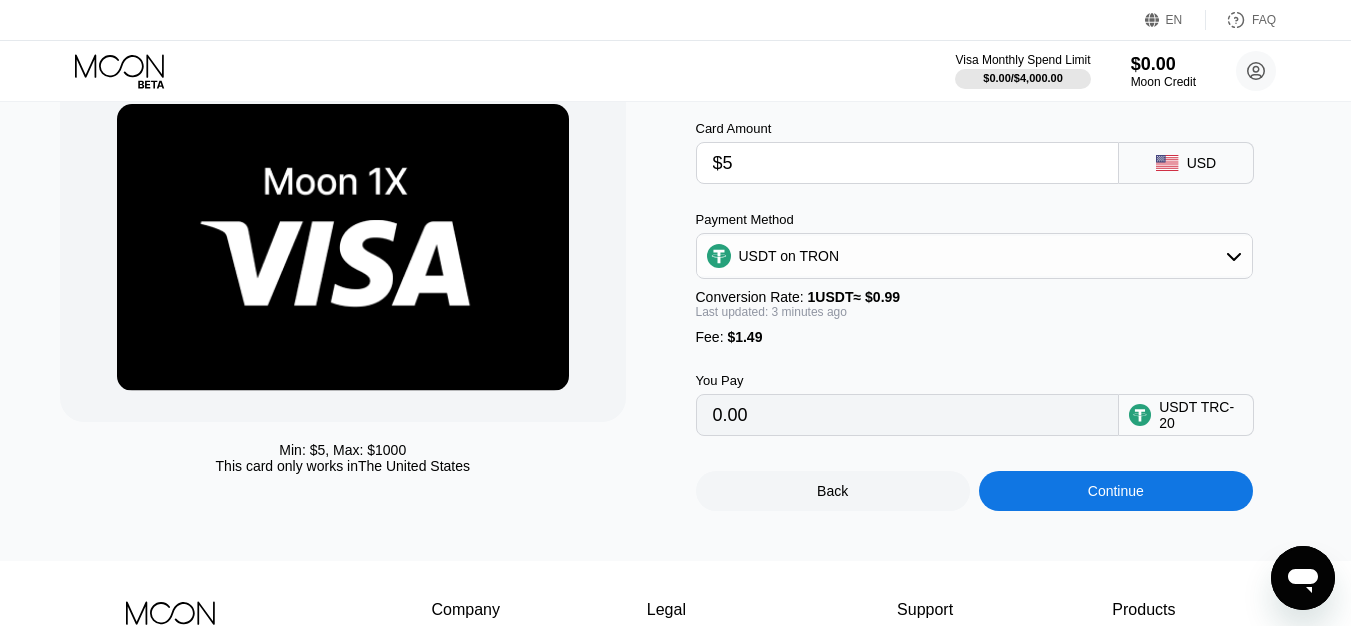 type on "6.56" 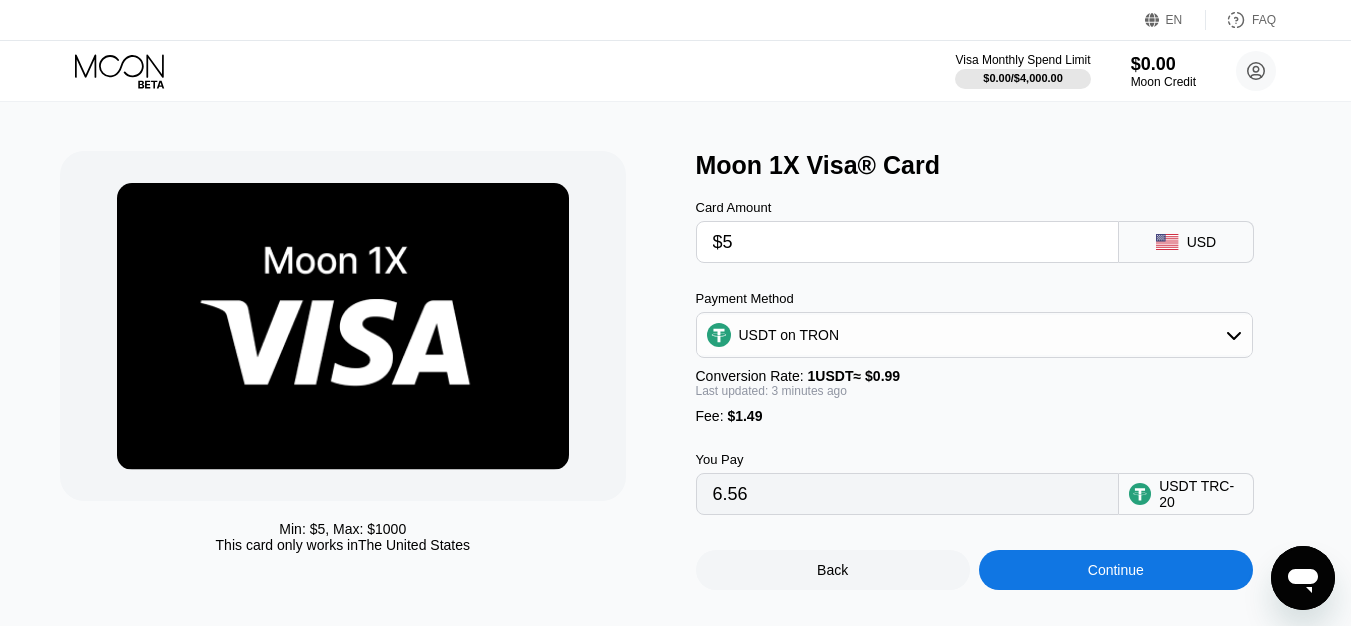 scroll, scrollTop: 0, scrollLeft: 0, axis: both 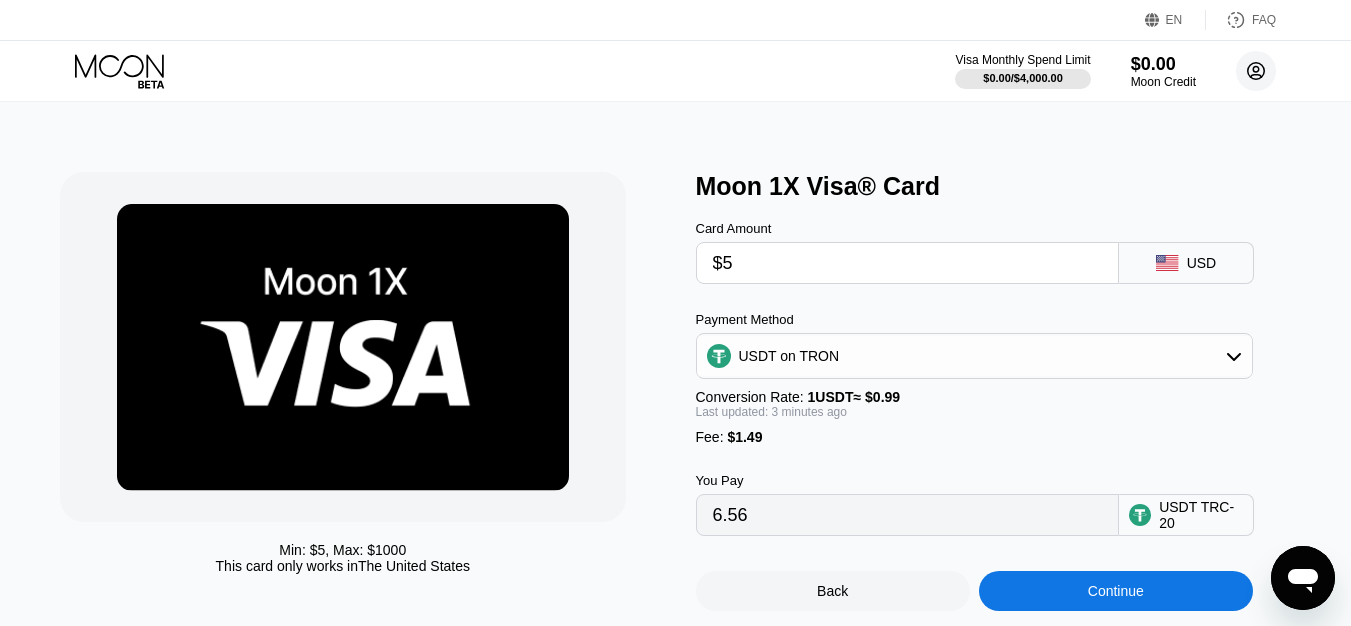 type on "$5" 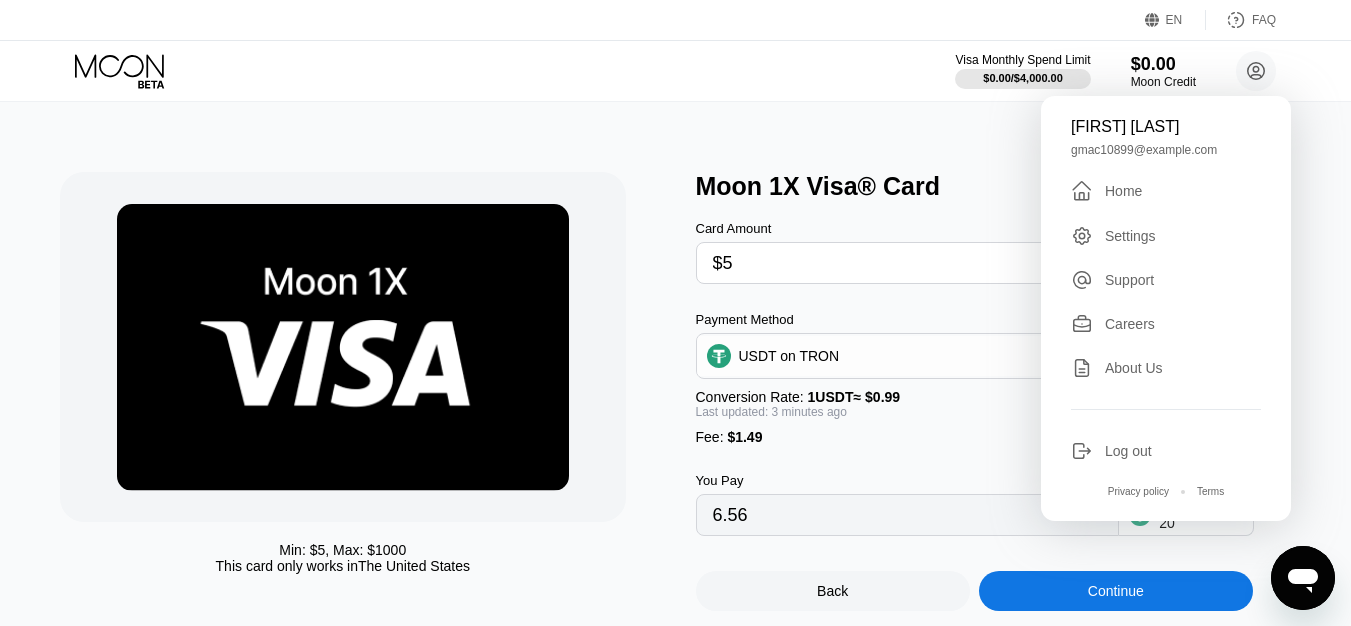 click on "Log out" at bounding box center [1128, 451] 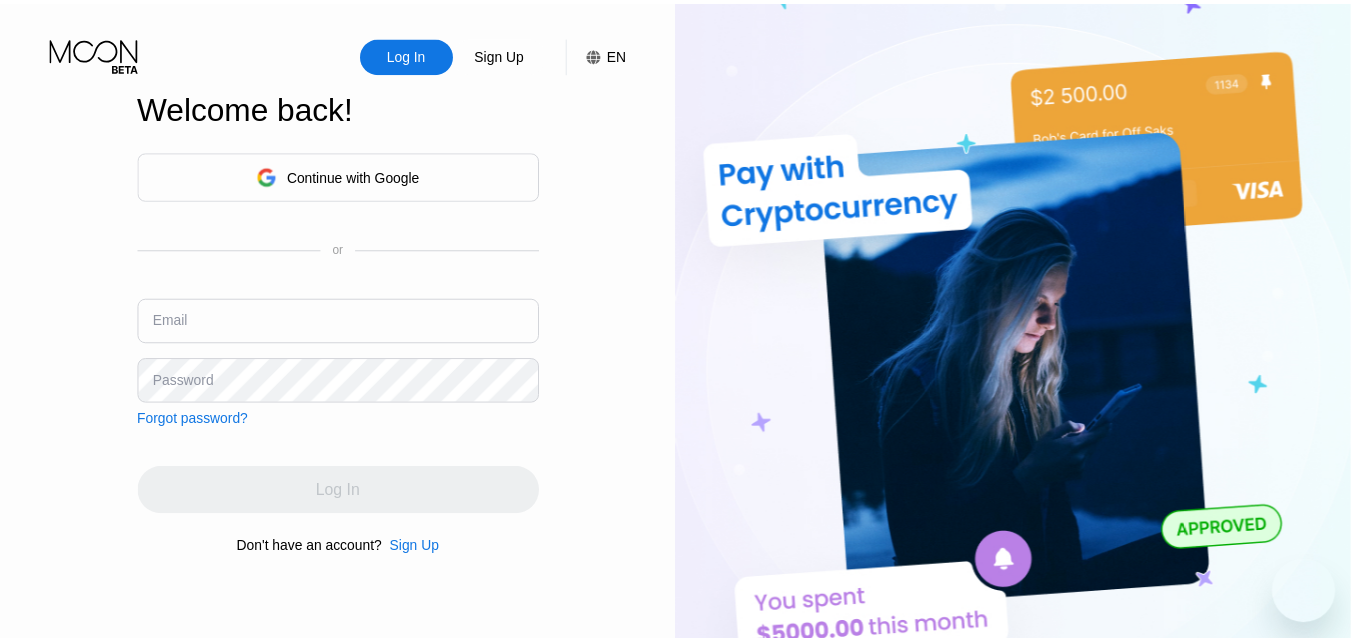 scroll, scrollTop: 0, scrollLeft: 0, axis: both 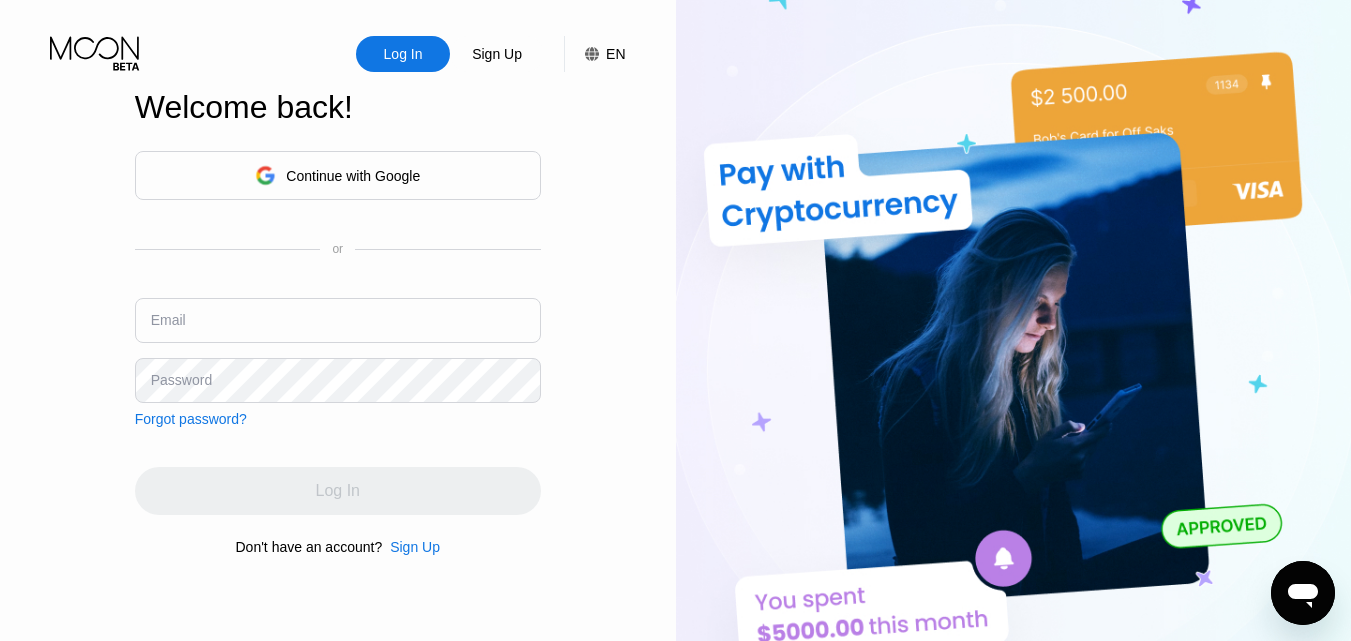 click at bounding box center (338, 320) 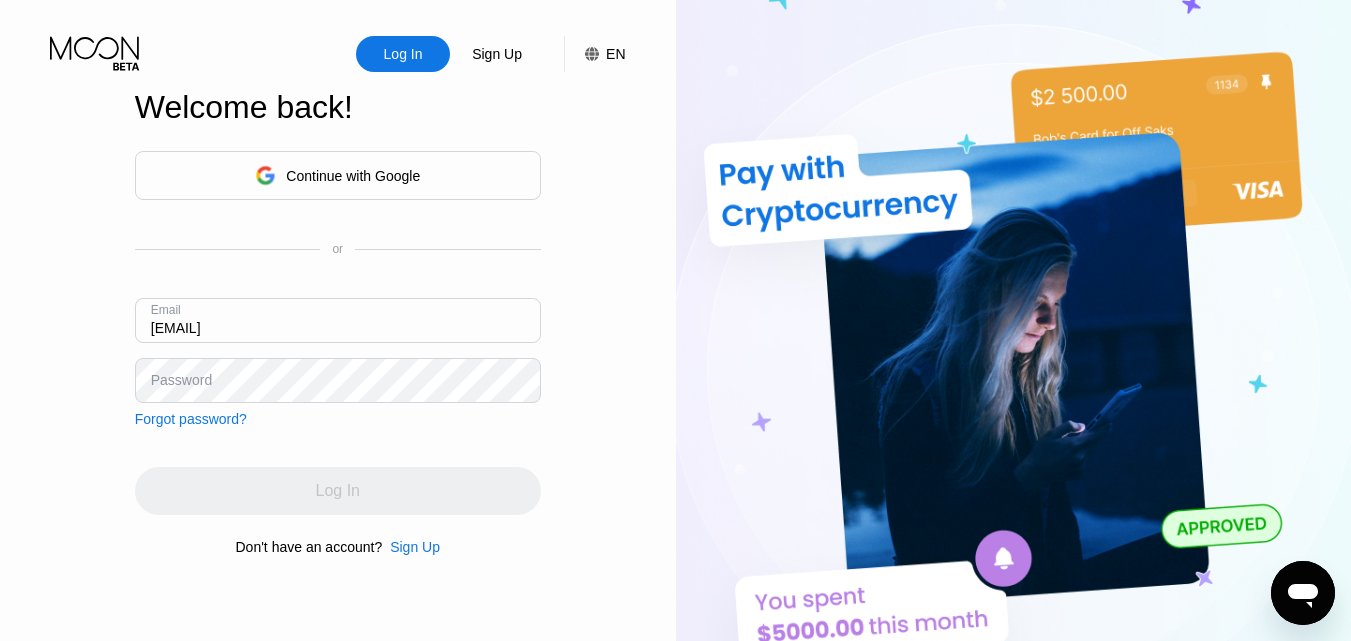 type on "[EMAIL]" 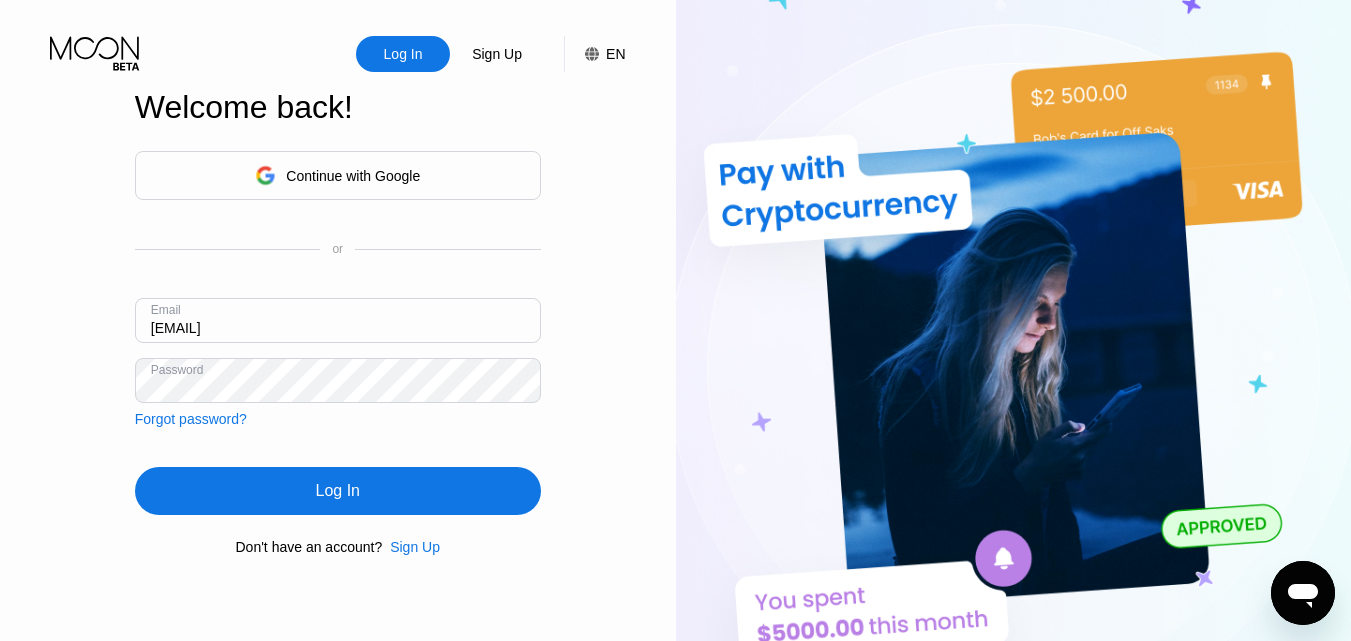 click on "Log In" at bounding box center [338, 491] 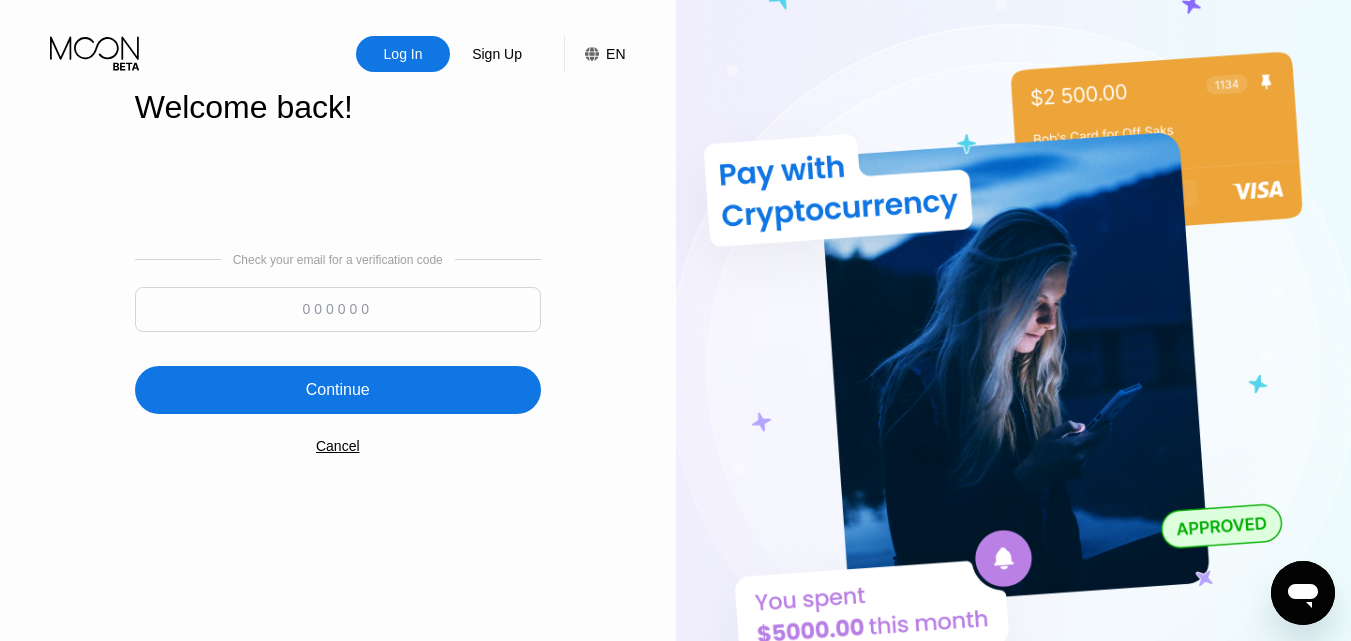 click at bounding box center [338, 309] 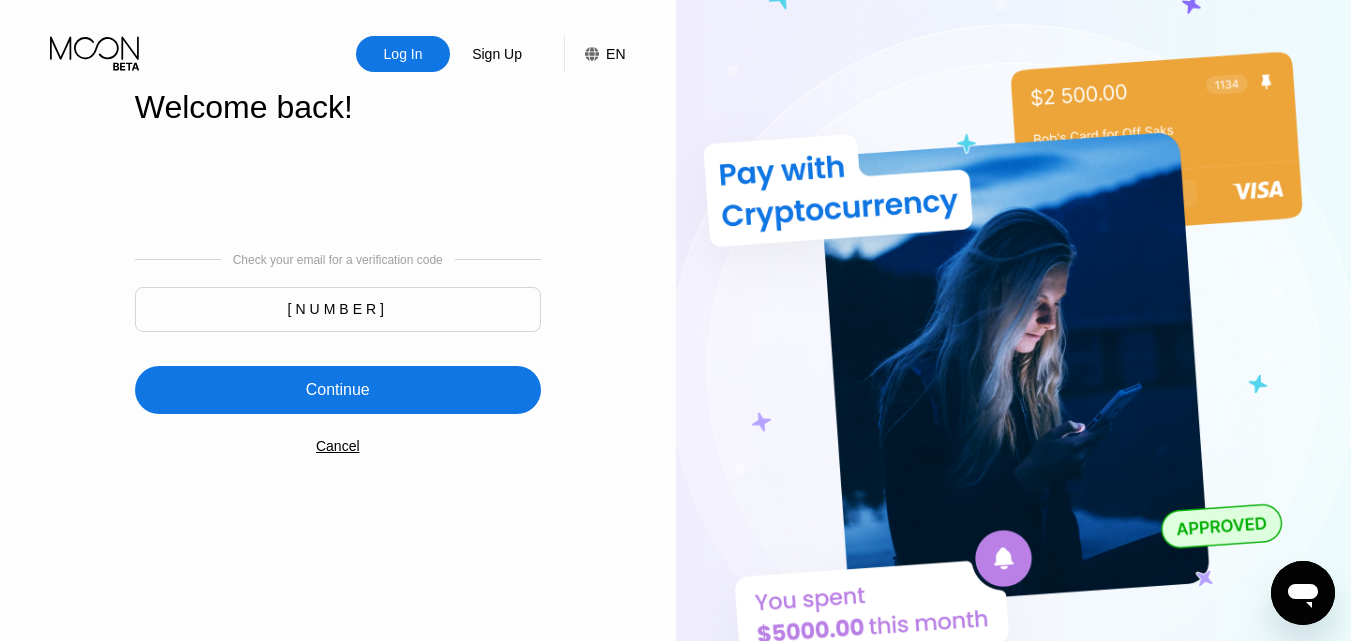 type on "[NUMBER]" 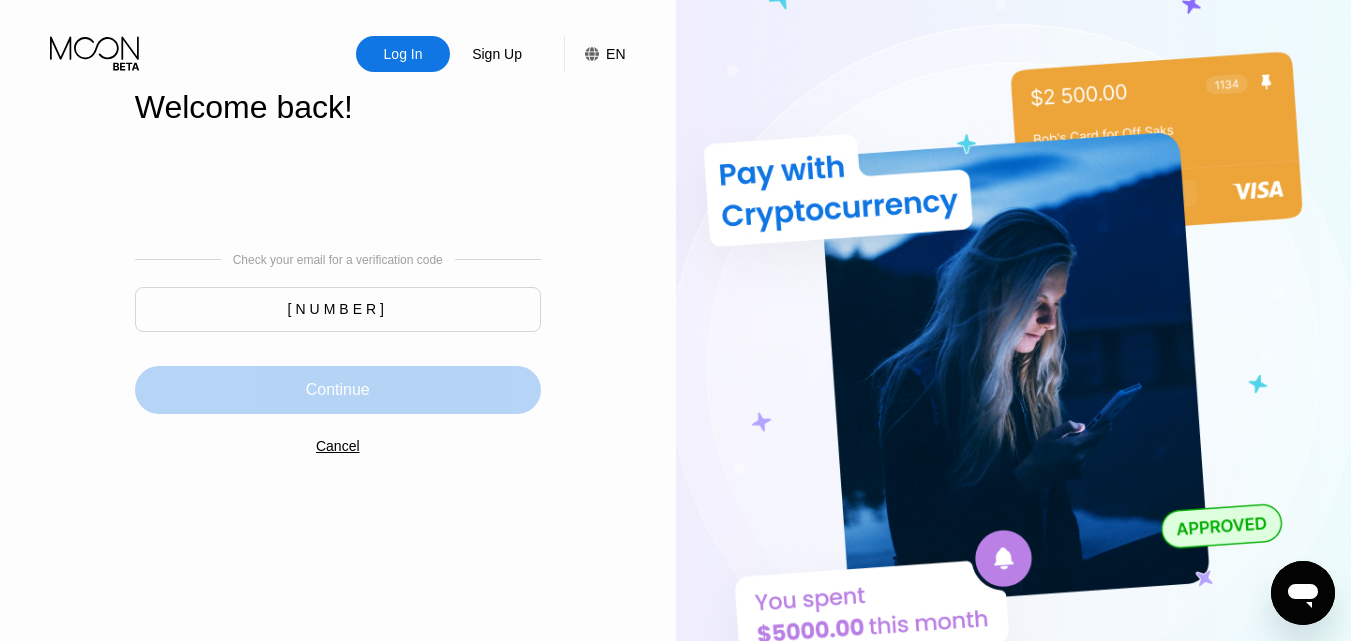 click on "Continue" at bounding box center [338, 390] 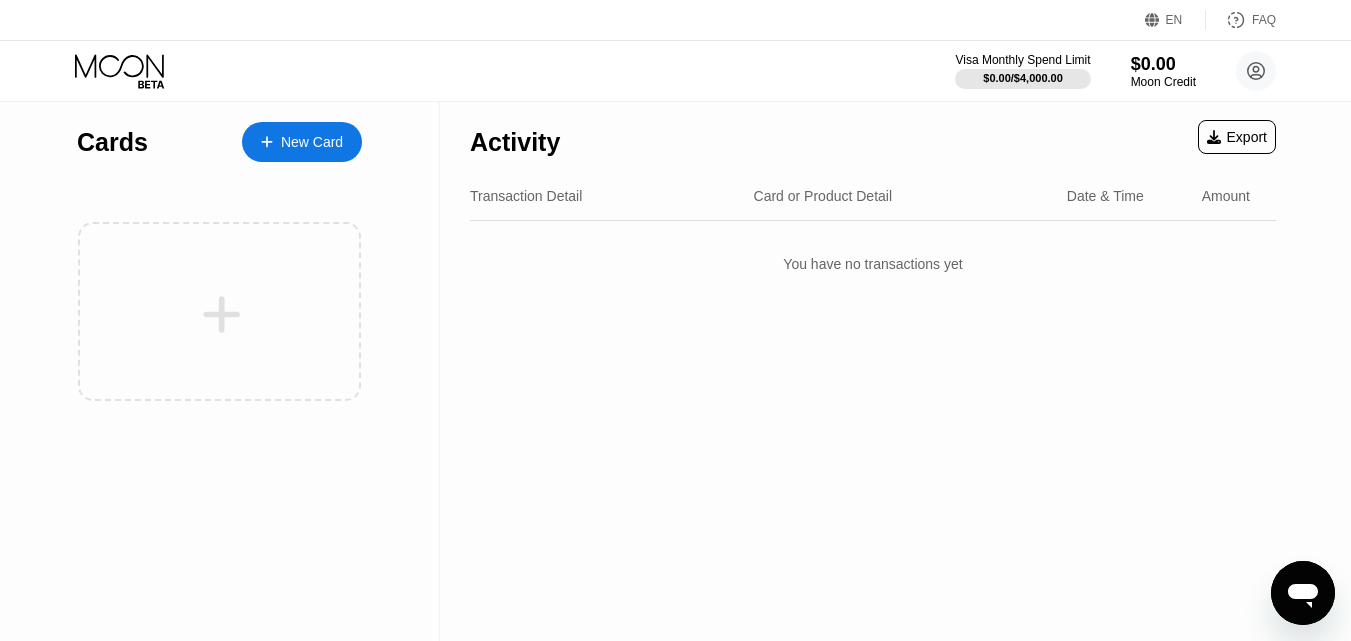 click on "Card or Product Detail" at bounding box center (823, 196) 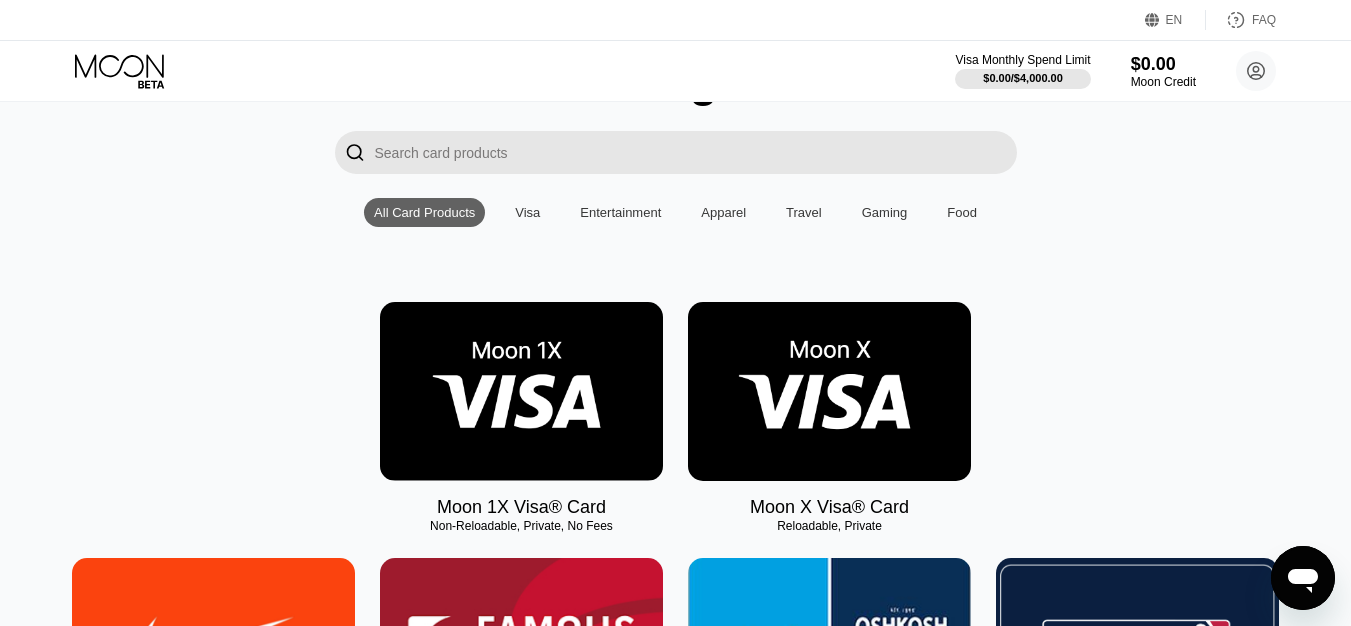 scroll, scrollTop: 100, scrollLeft: 0, axis: vertical 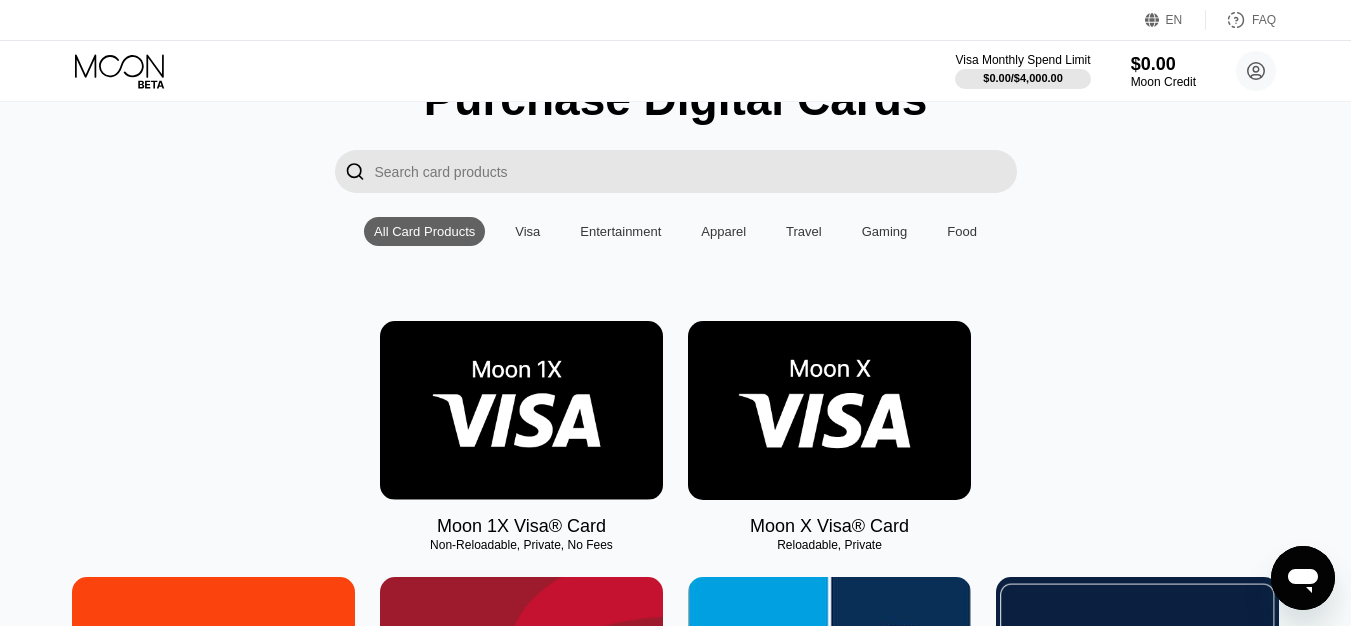 click at bounding box center [829, 410] 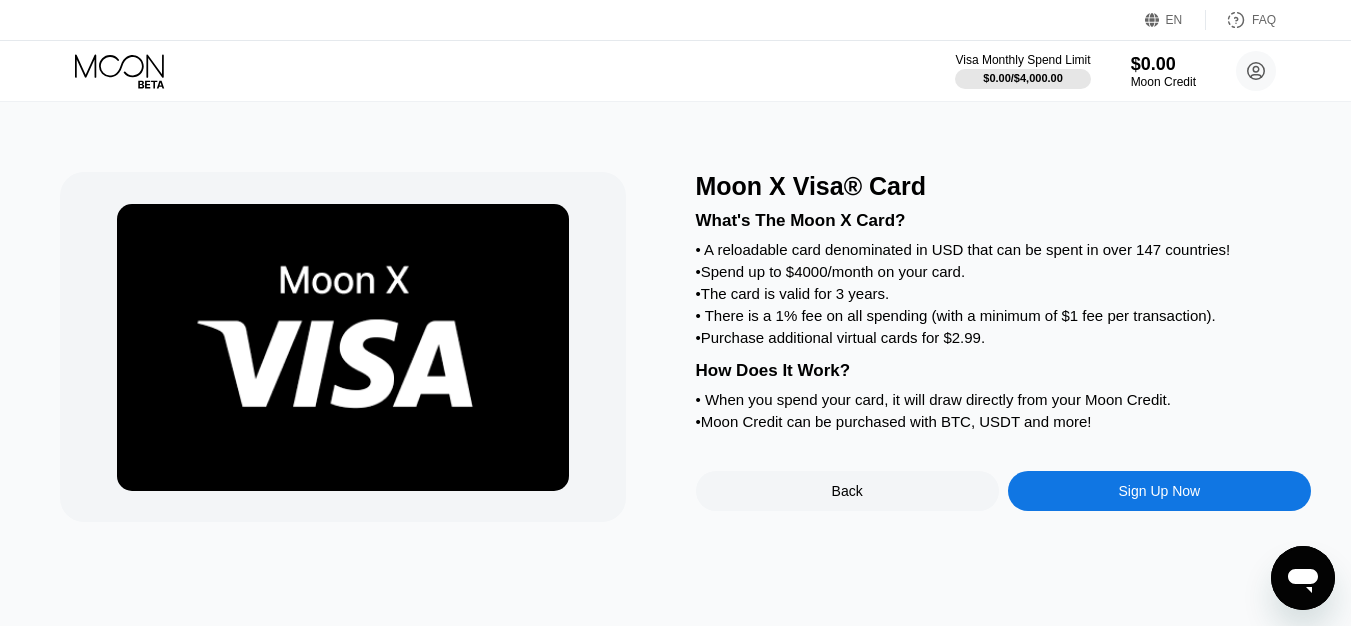 scroll, scrollTop: 0, scrollLeft: 0, axis: both 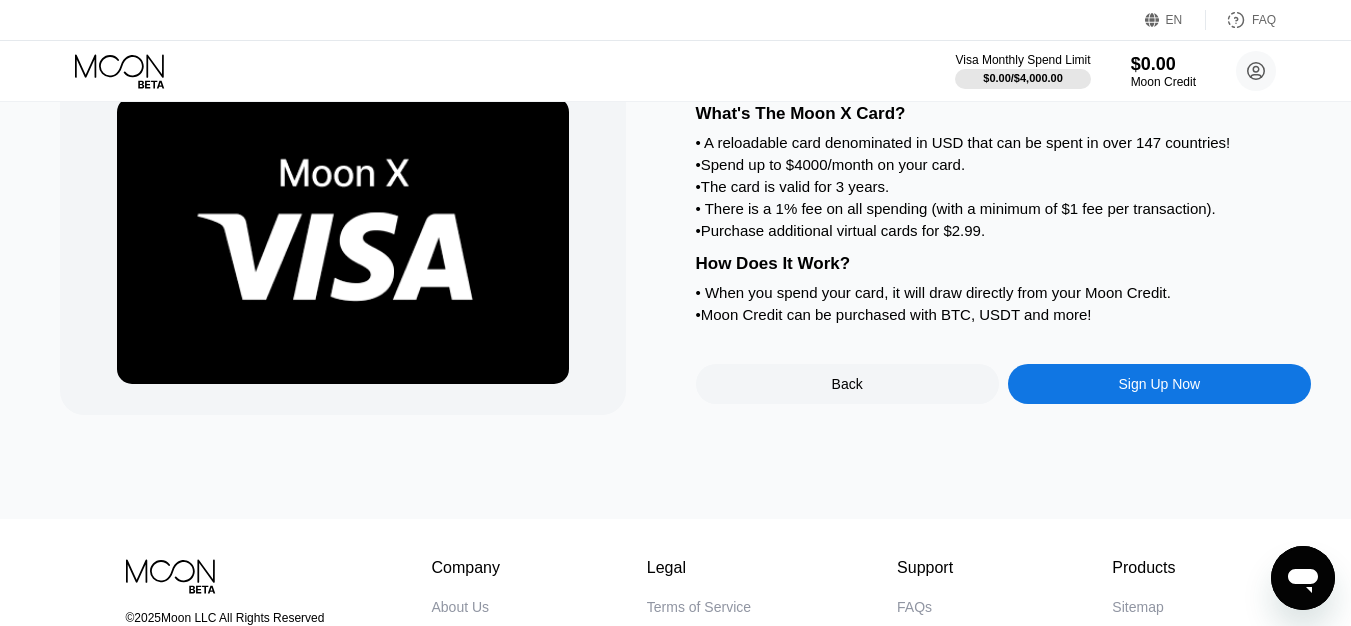 click on "Back" at bounding box center (847, 384) 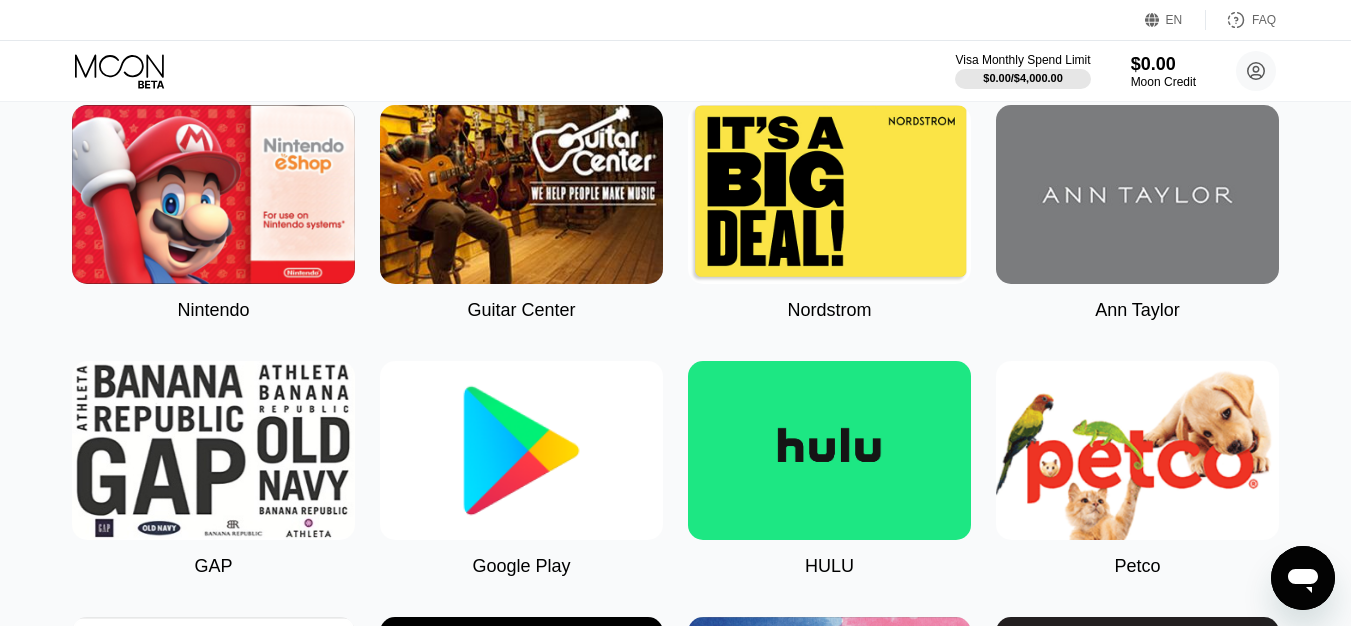 scroll, scrollTop: 800, scrollLeft: 0, axis: vertical 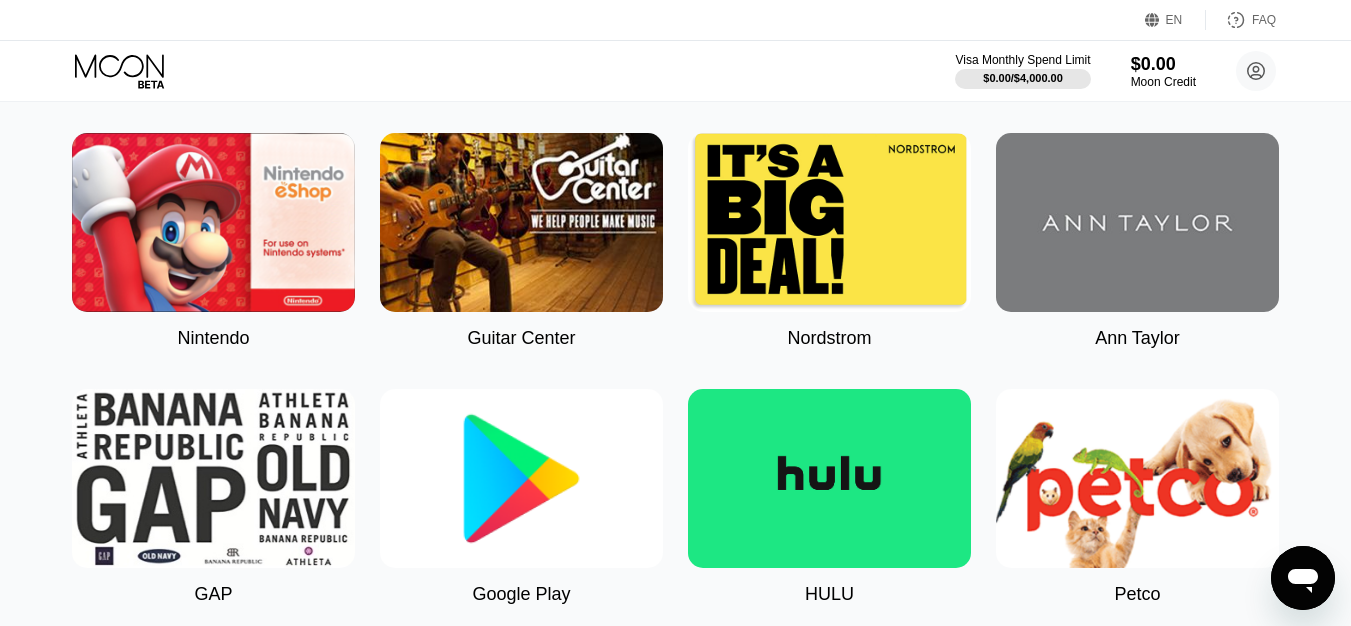 click at bounding box center [829, 478] 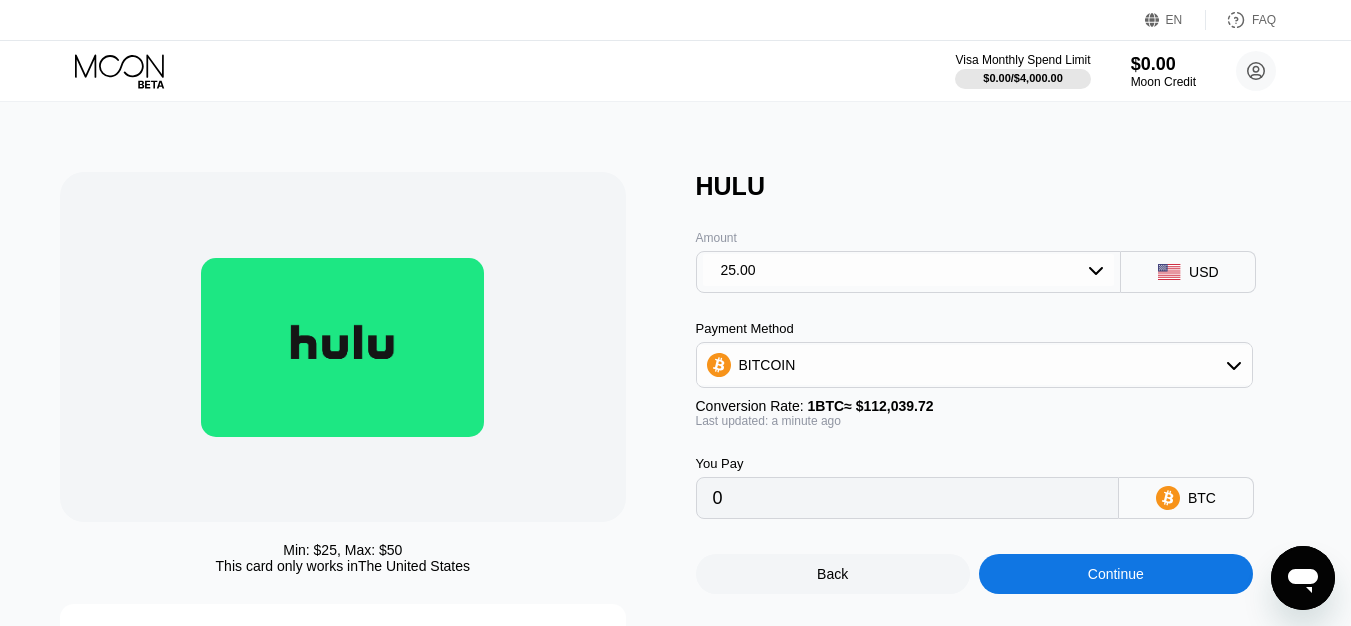 scroll, scrollTop: 0, scrollLeft: 0, axis: both 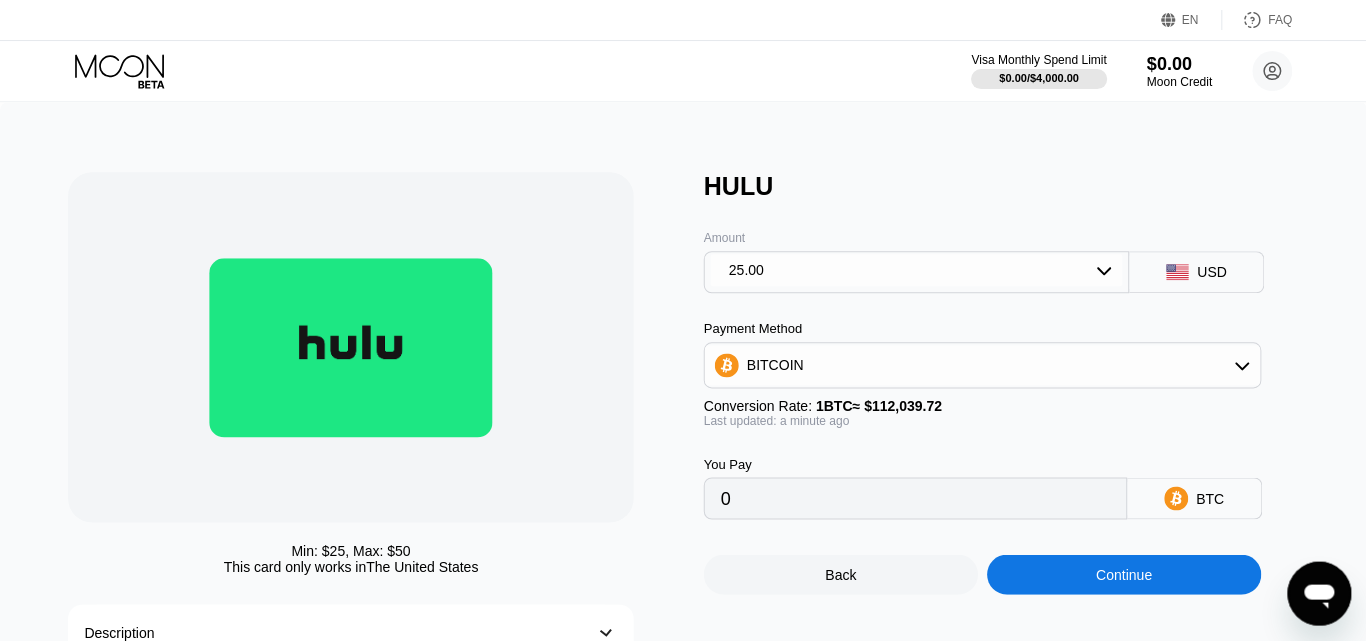 type on "0.00022314" 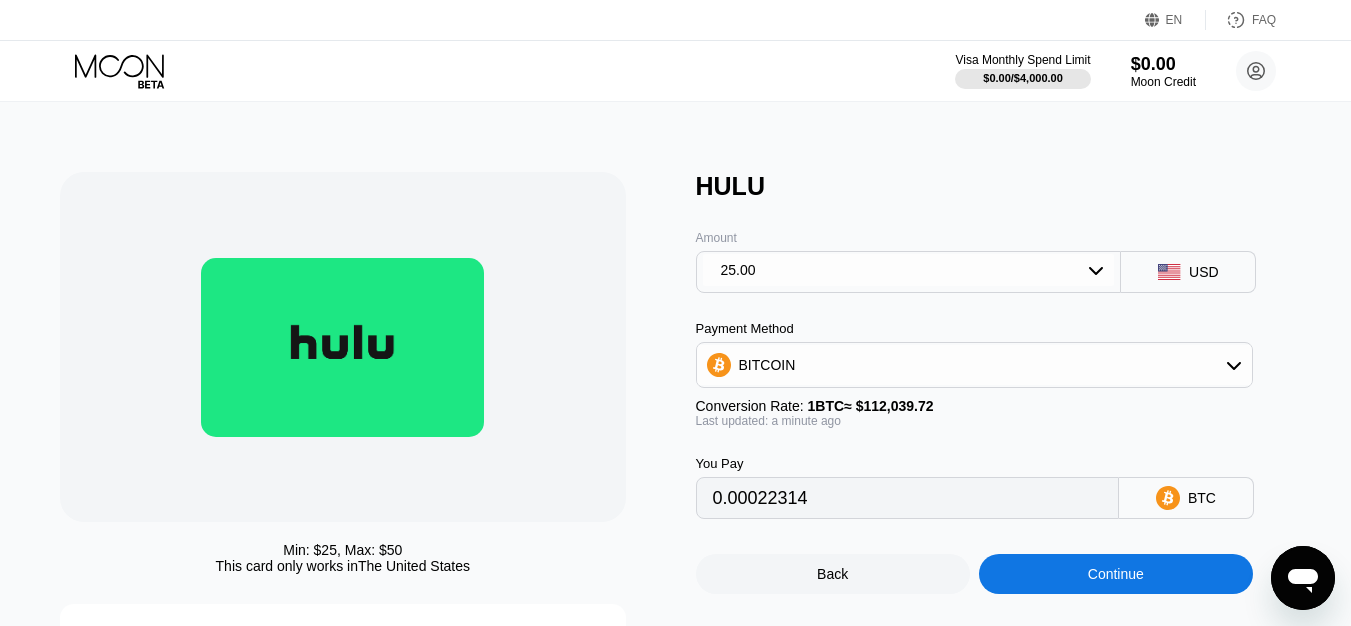 scroll, scrollTop: 200, scrollLeft: 0, axis: vertical 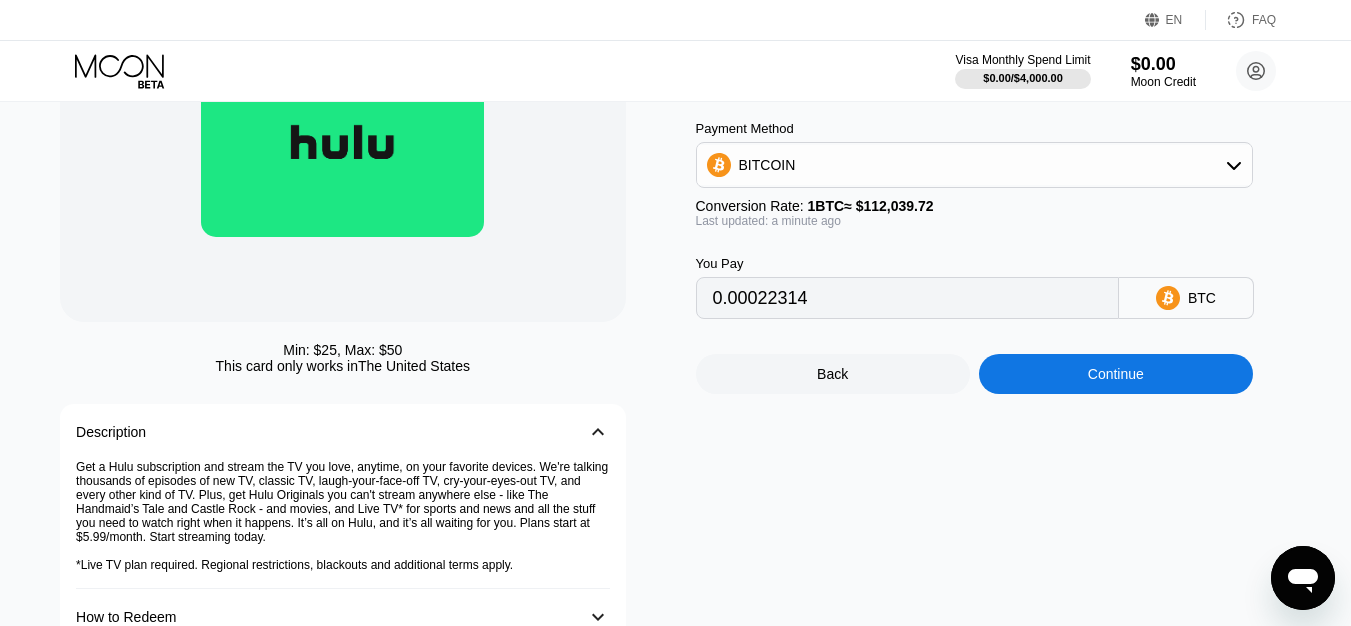 click on "Back" at bounding box center (833, 374) 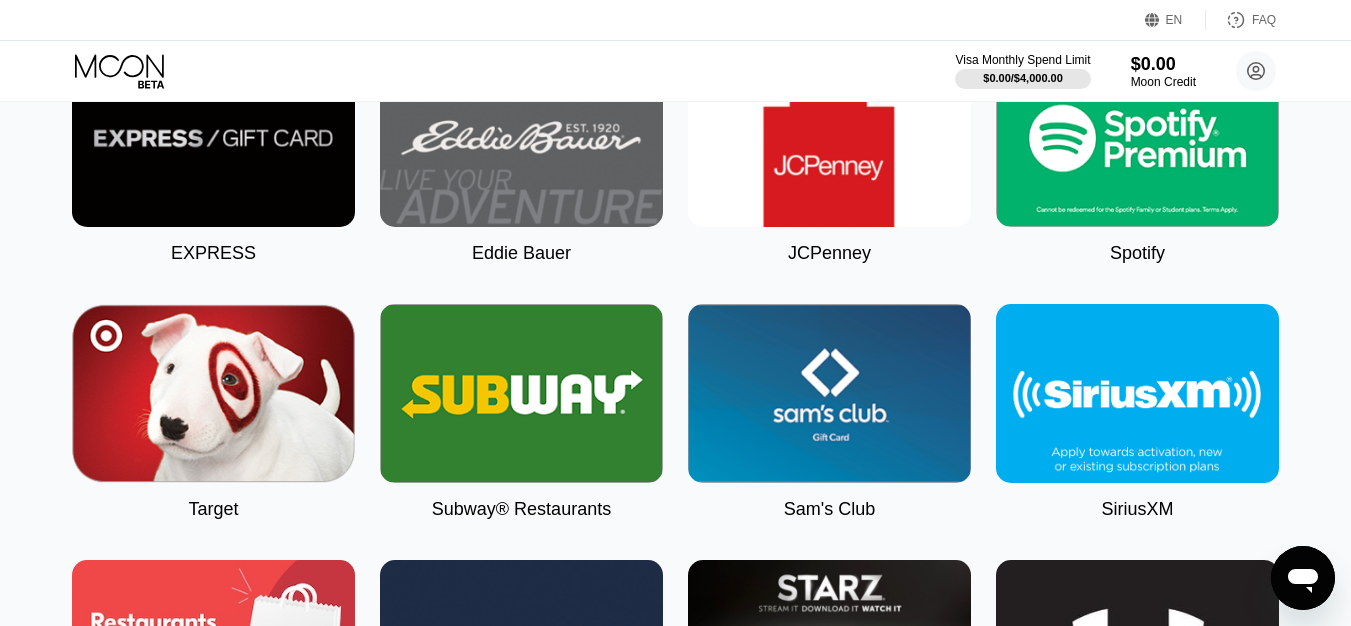 scroll, scrollTop: 5897, scrollLeft: 0, axis: vertical 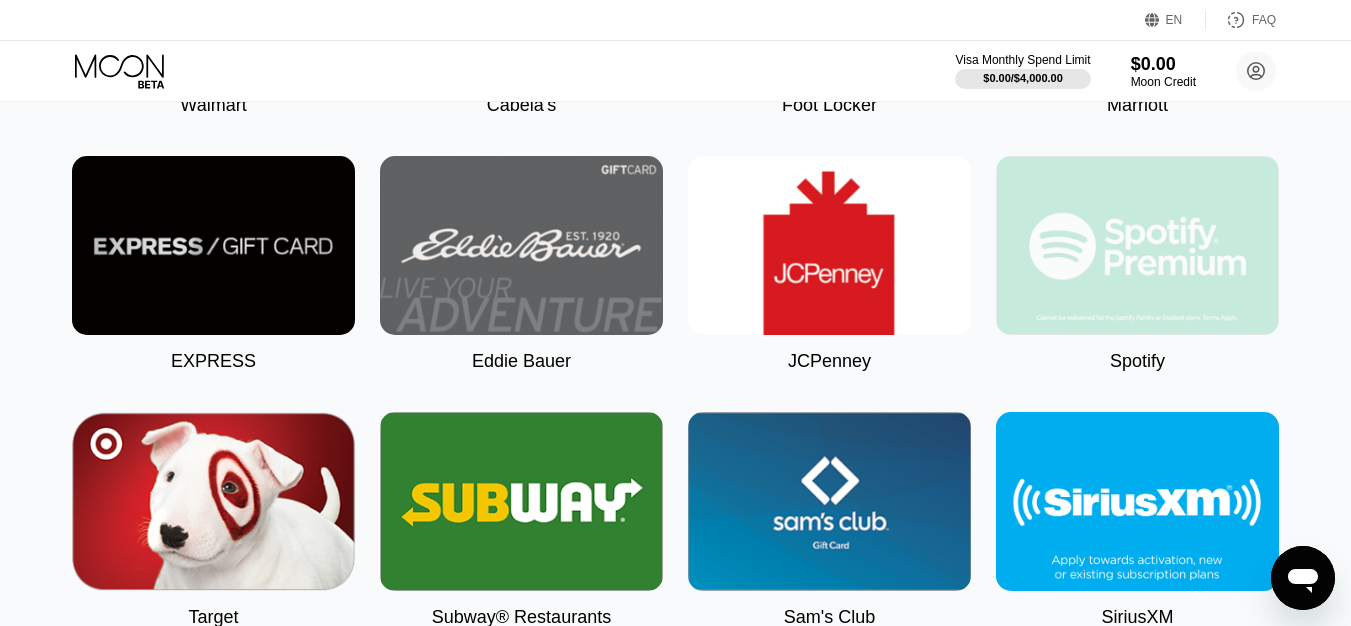 click at bounding box center (1137, 245) 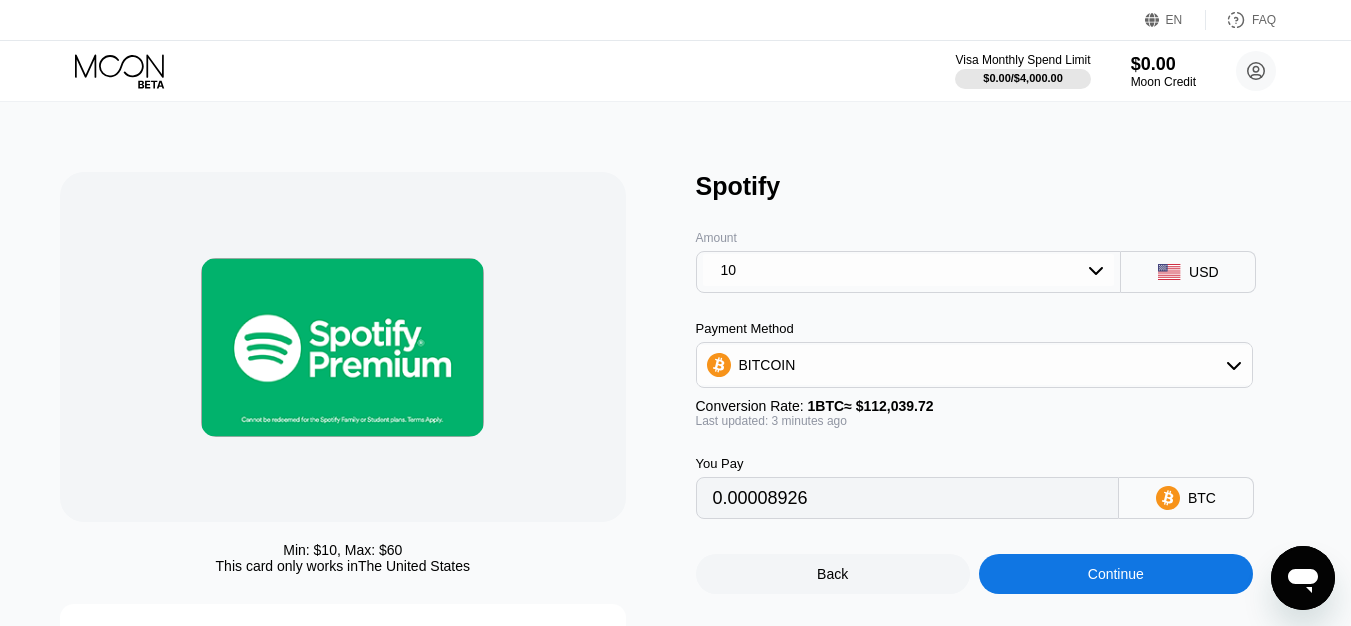 click 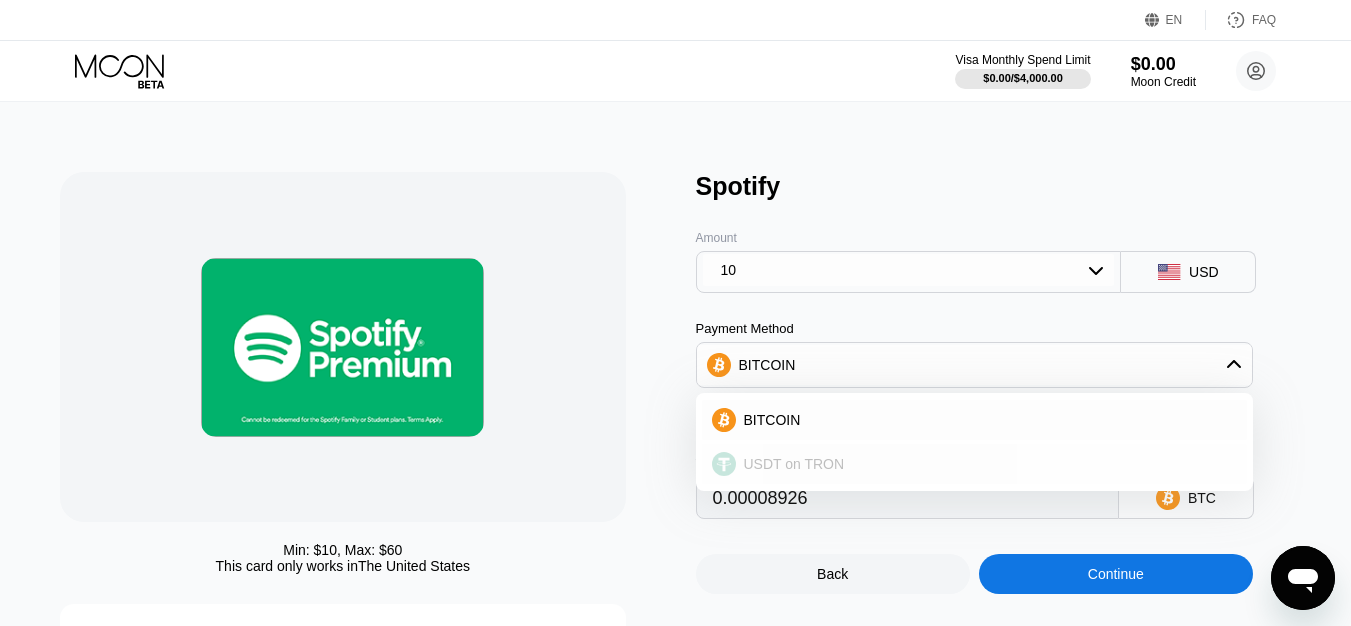 click on "USDT on TRON" at bounding box center [986, 464] 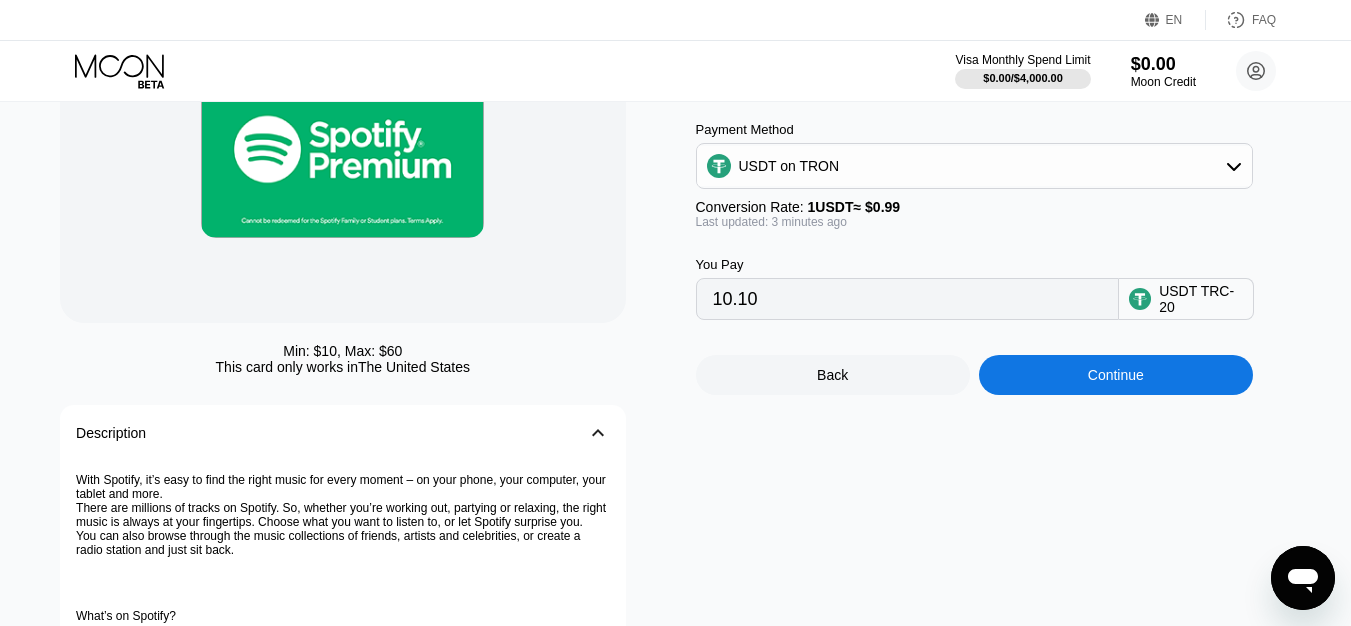 scroll, scrollTop: 200, scrollLeft: 0, axis: vertical 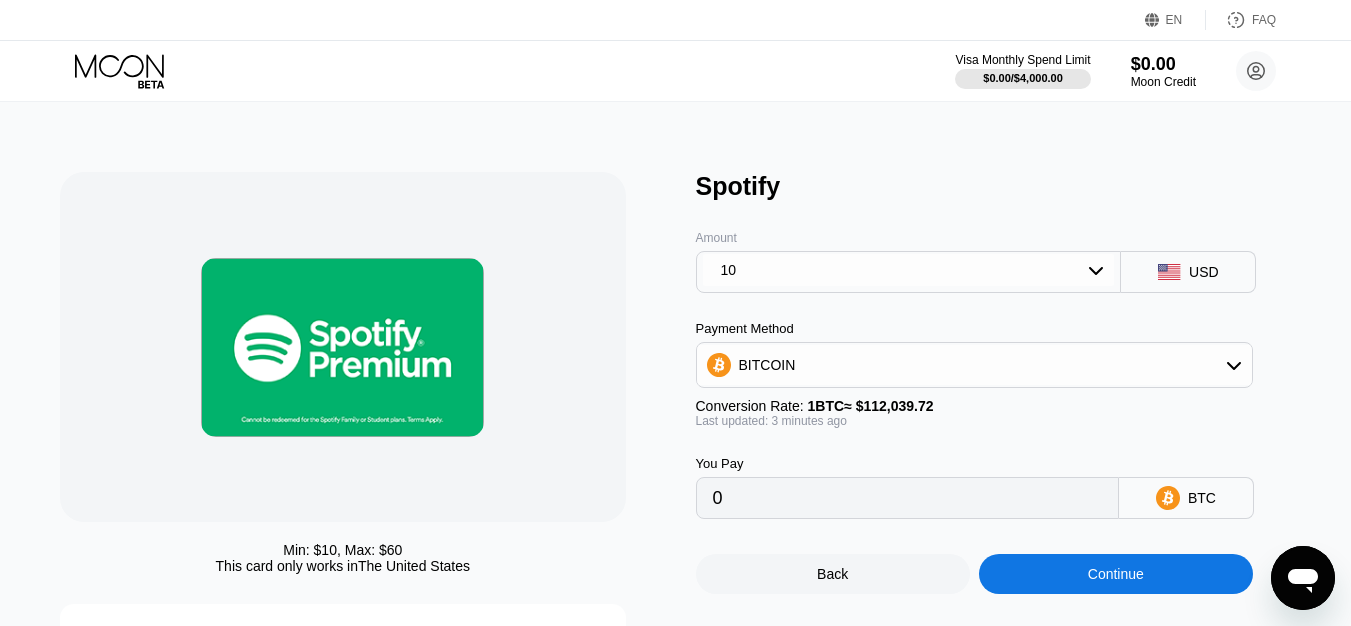 type on "0.00008926" 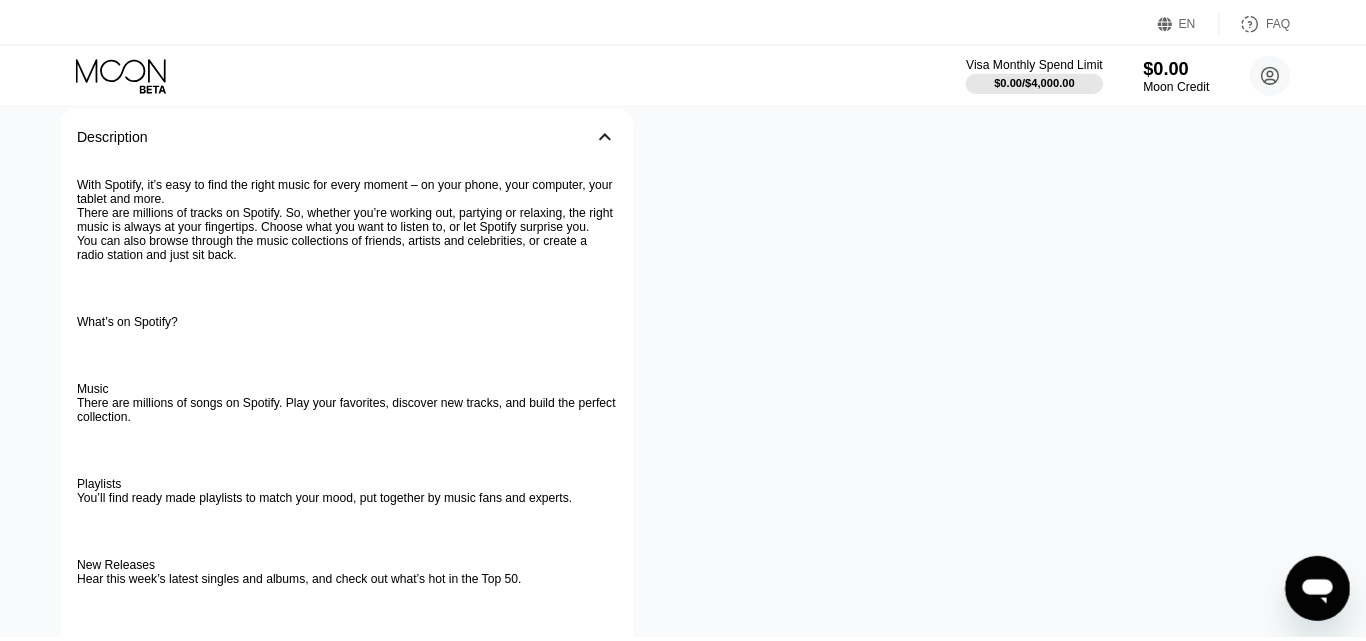 scroll, scrollTop: 0, scrollLeft: 0, axis: both 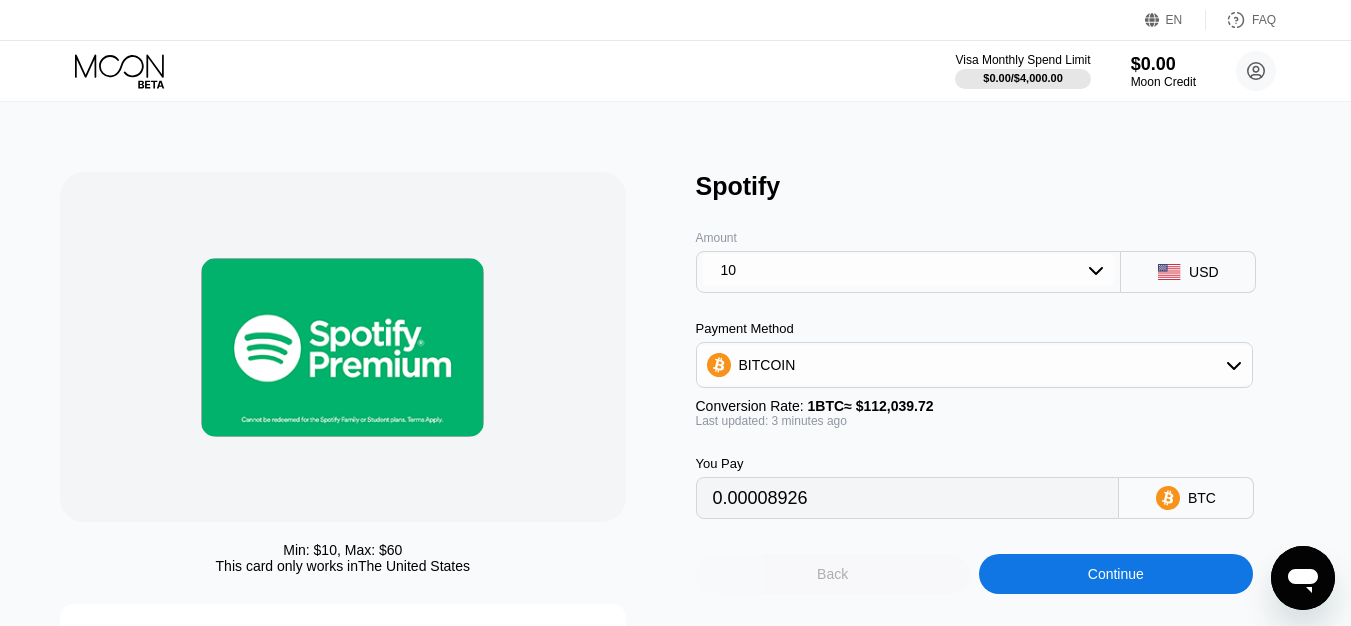 click on "Back" at bounding box center [833, 574] 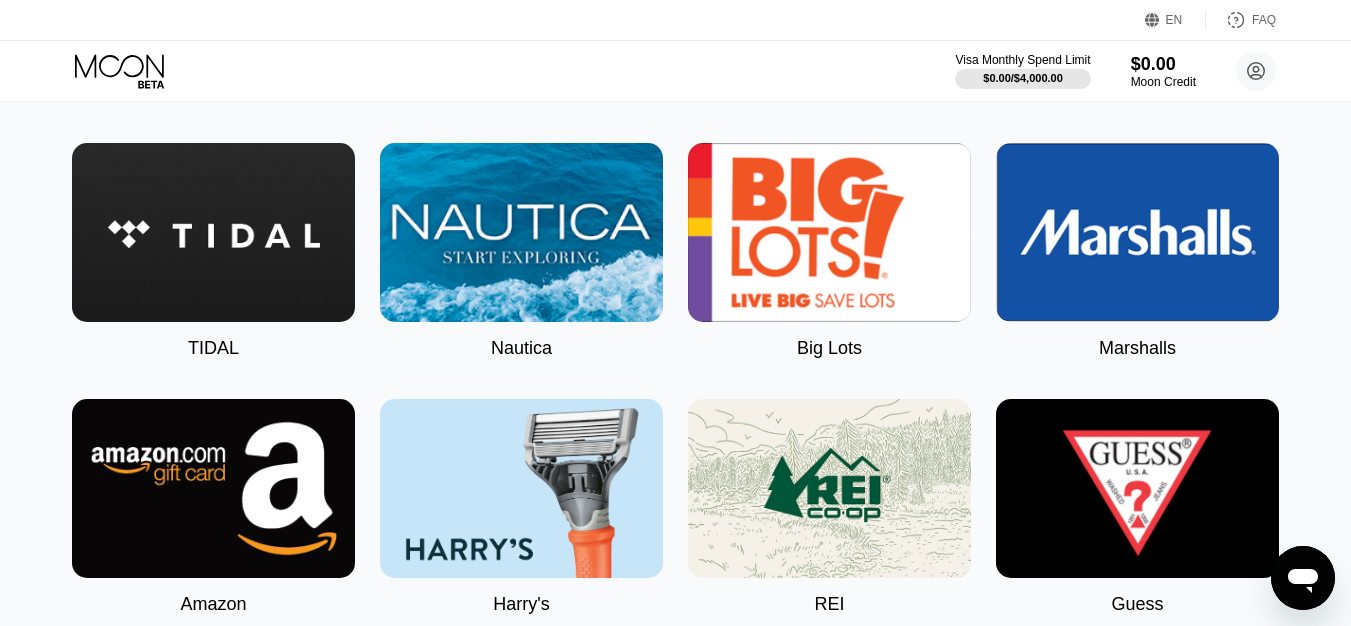 scroll, scrollTop: 3197, scrollLeft: 0, axis: vertical 